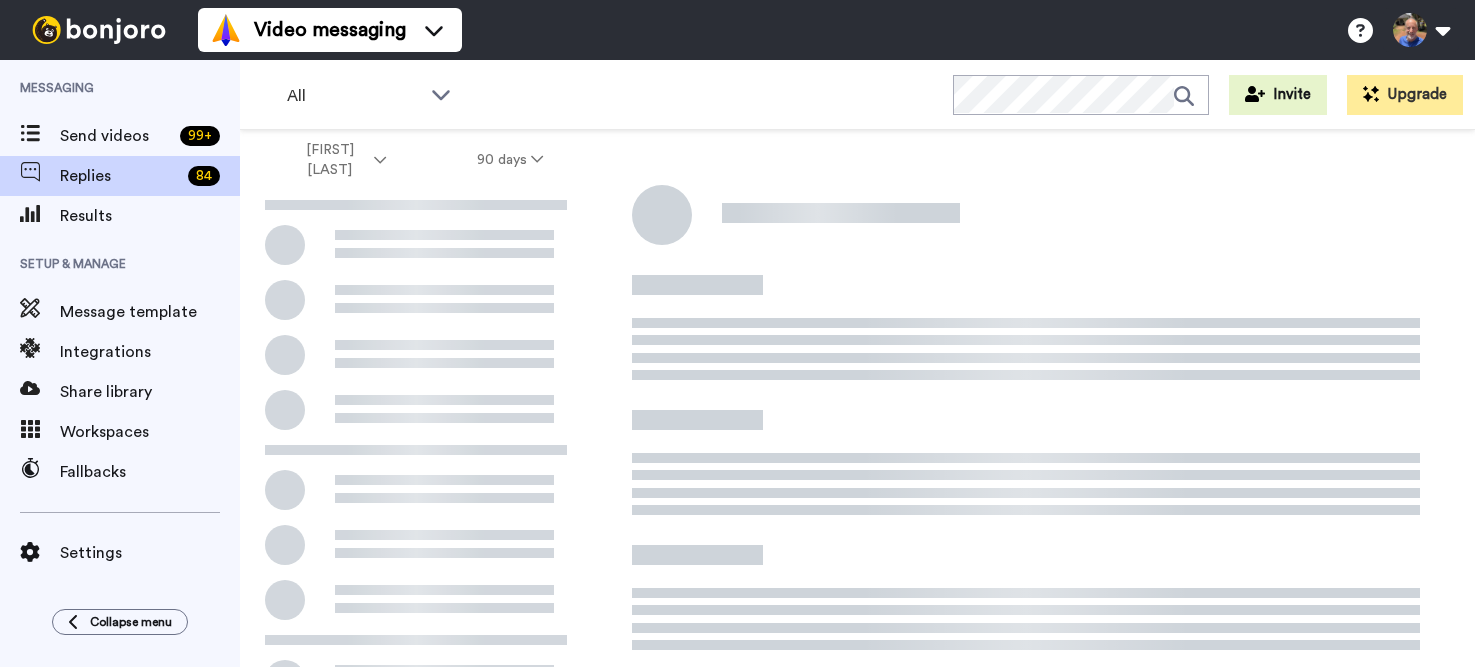 scroll, scrollTop: 0, scrollLeft: 0, axis: both 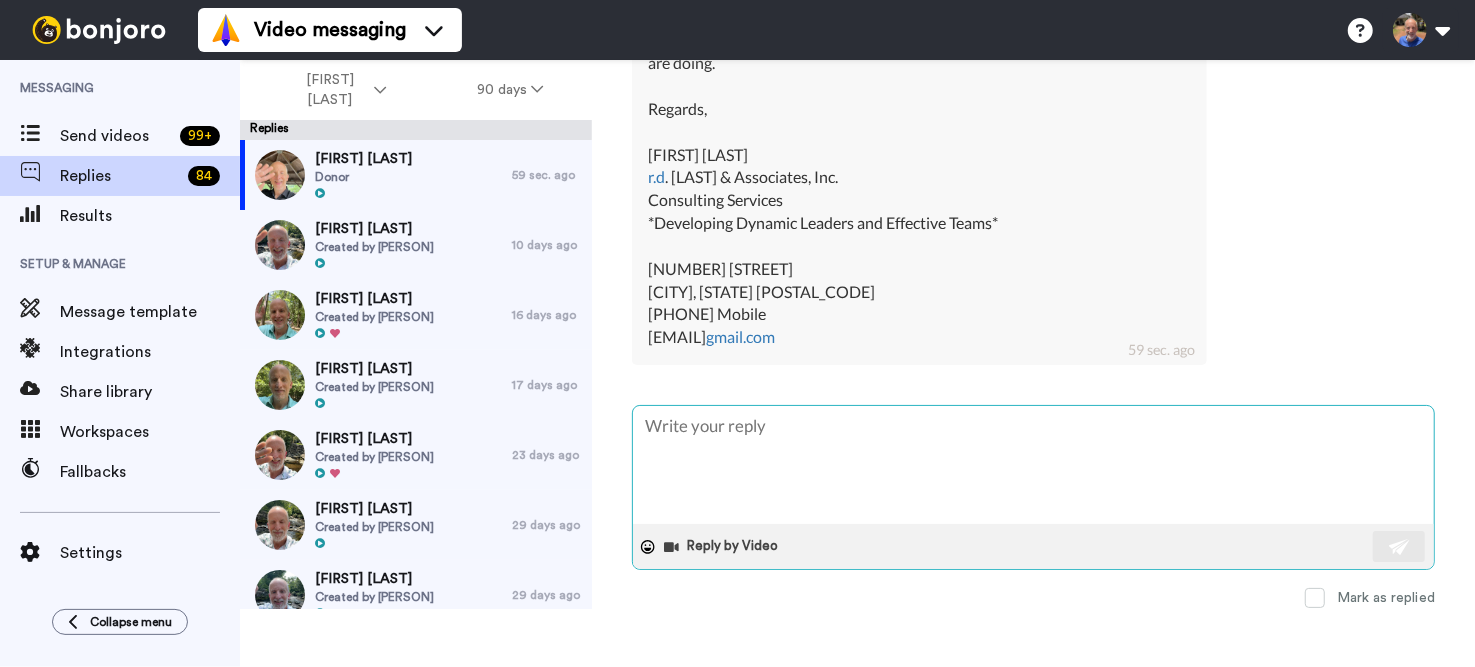 type on "x" 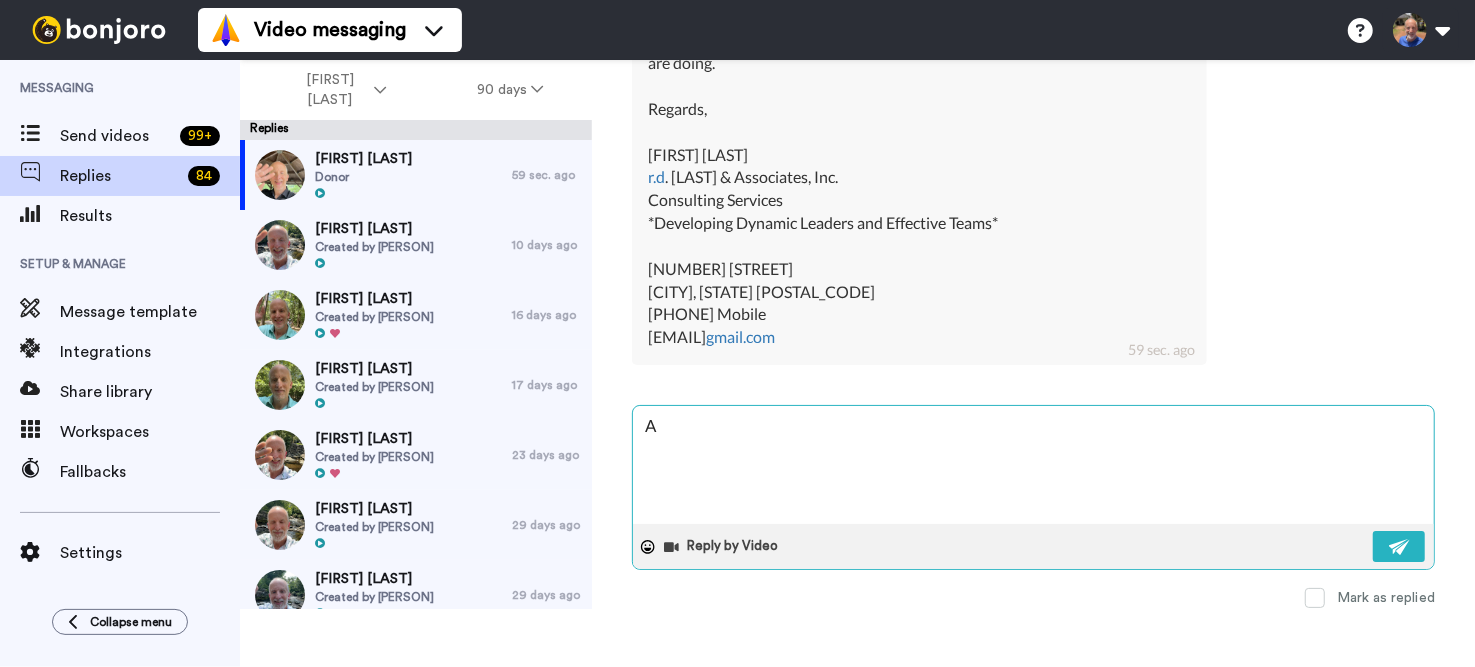 type on "x" 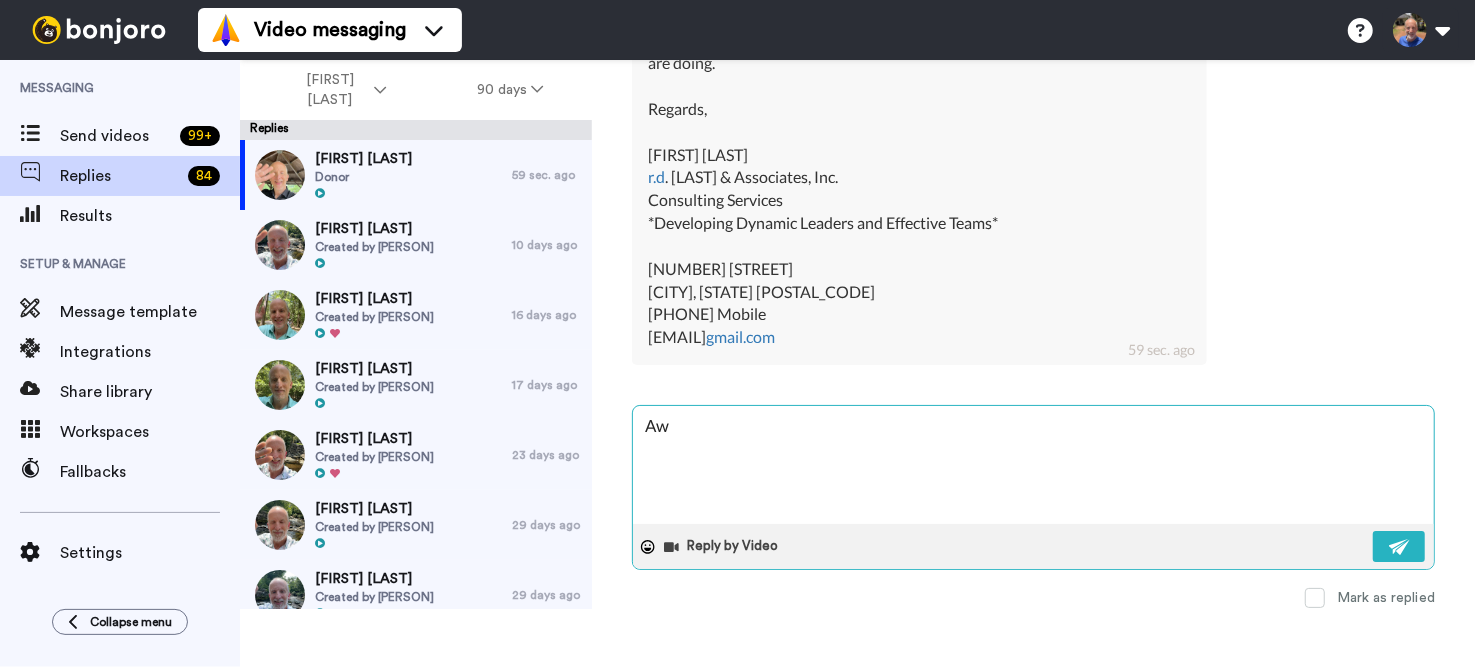type on "x" 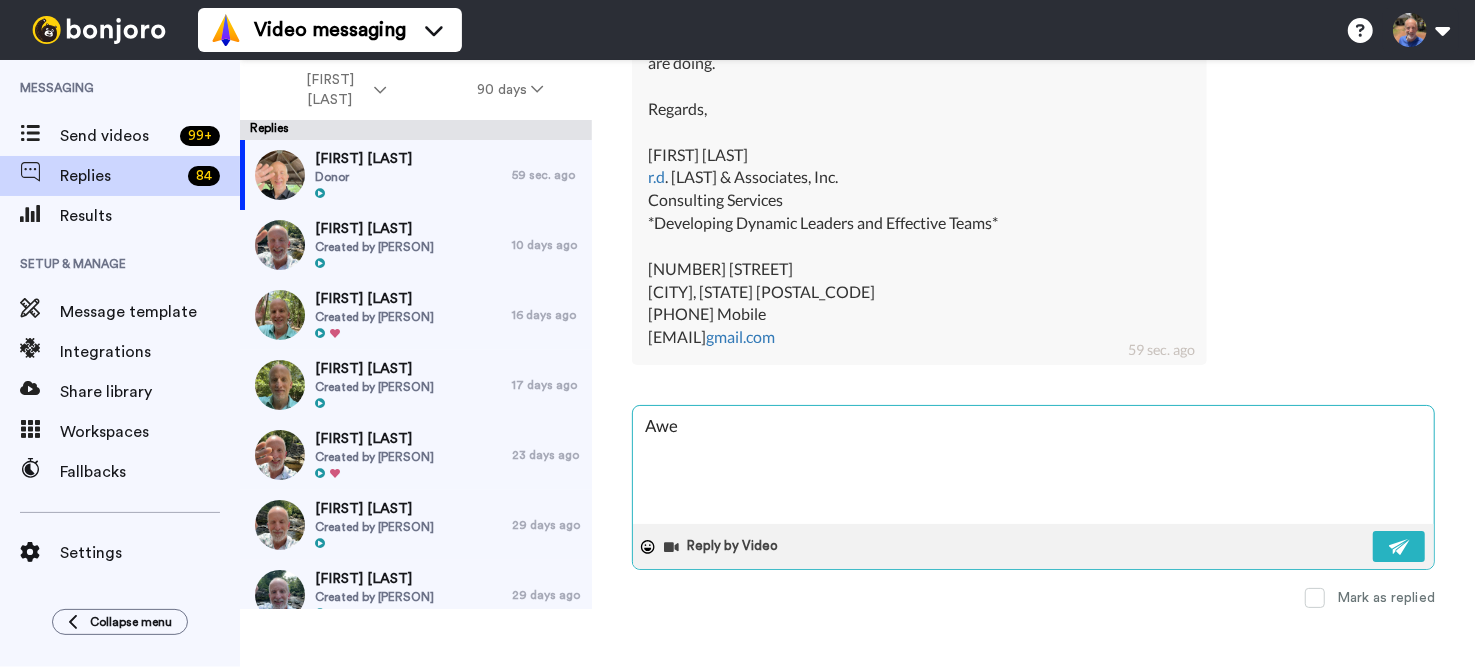 type on "x" 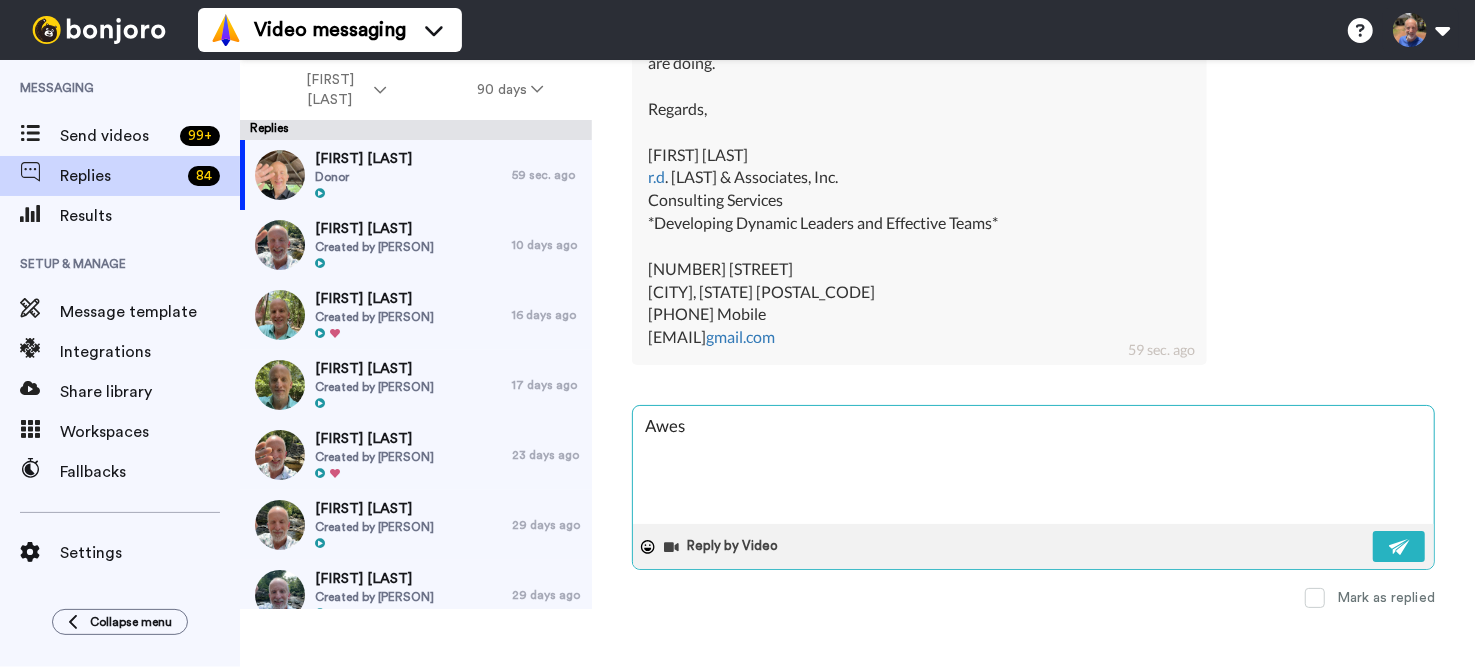 type on "x" 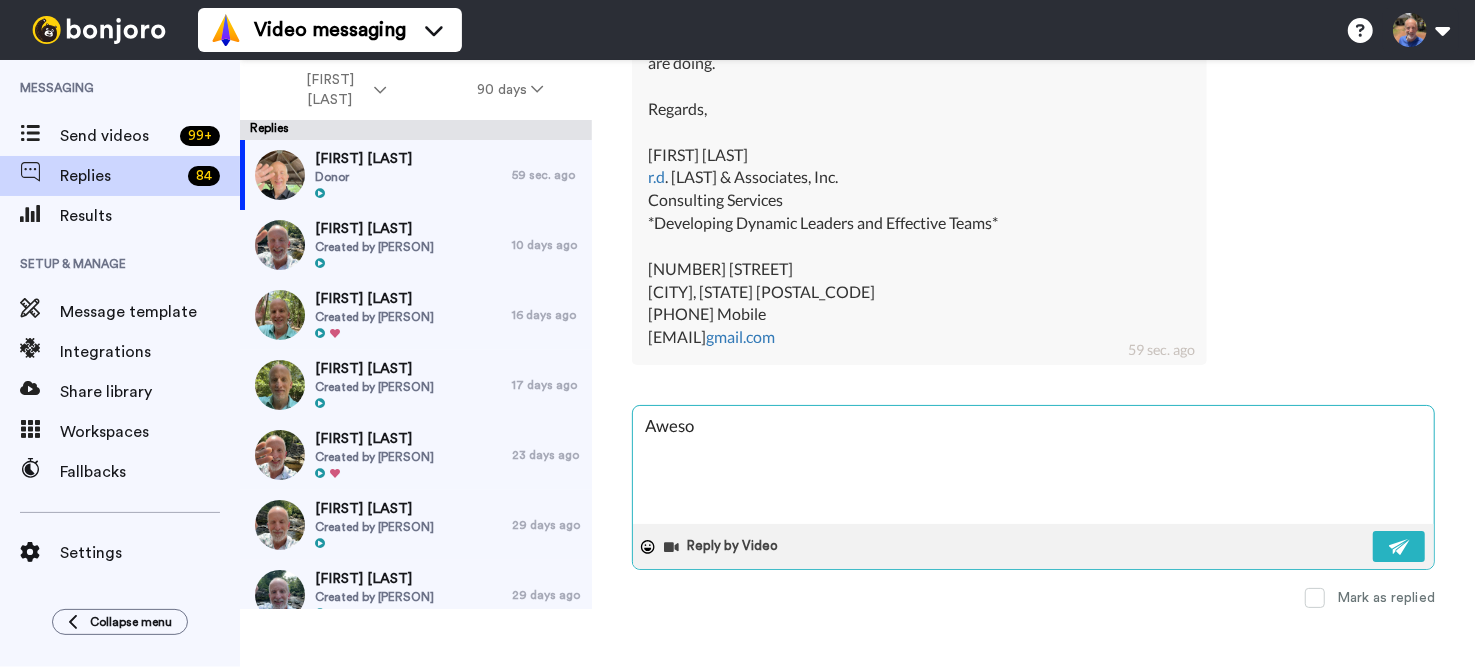 type on "x" 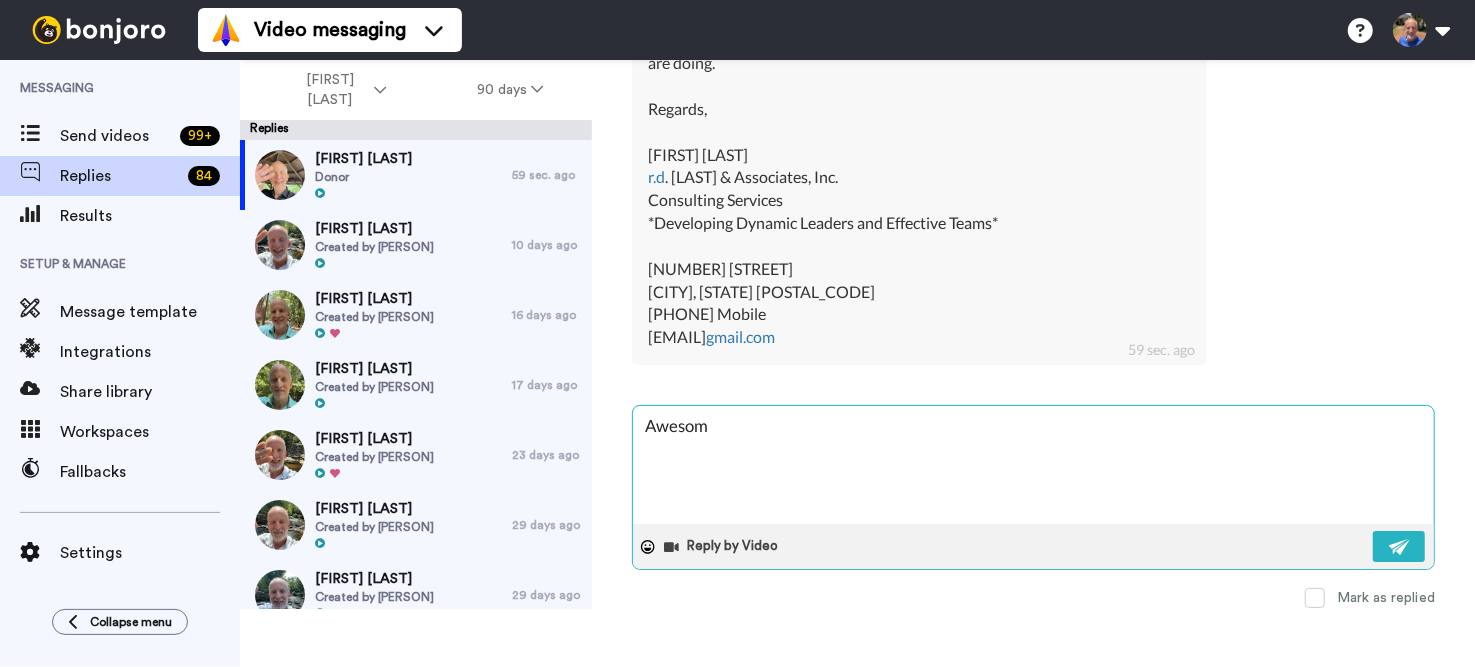 type on "x" 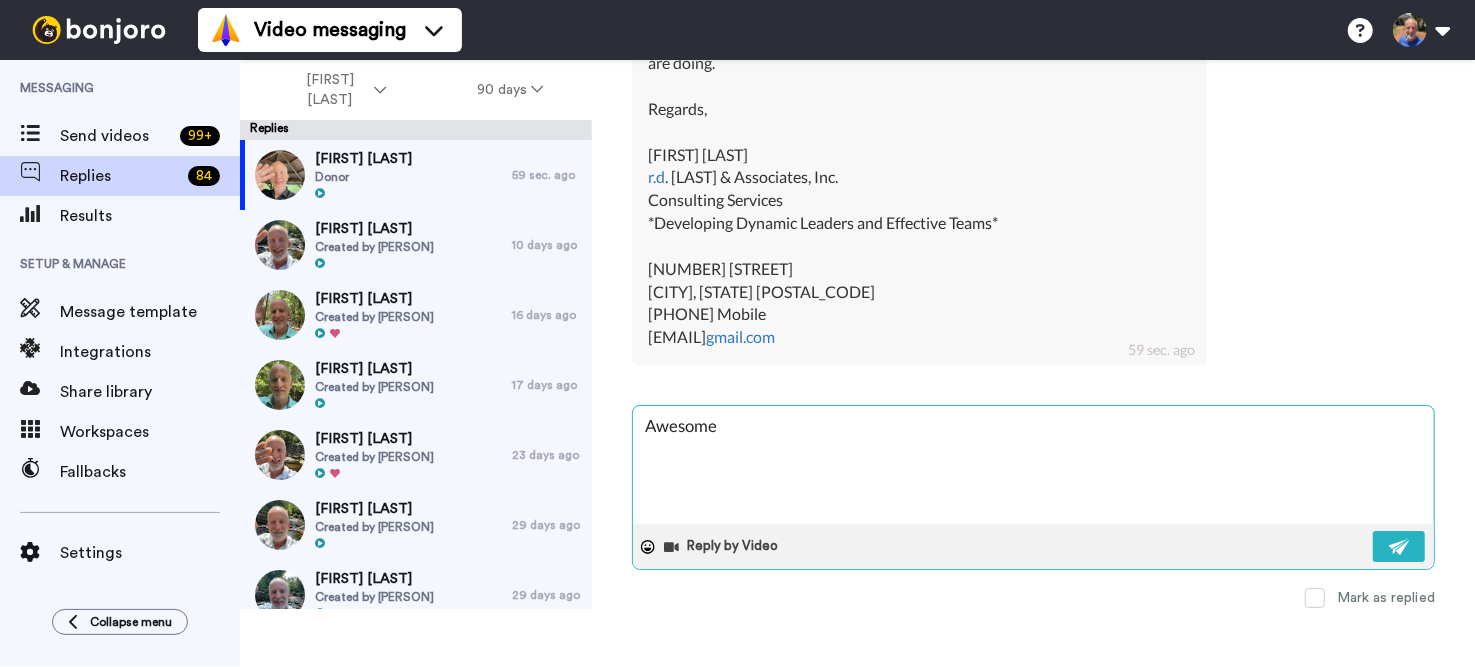type on "x" 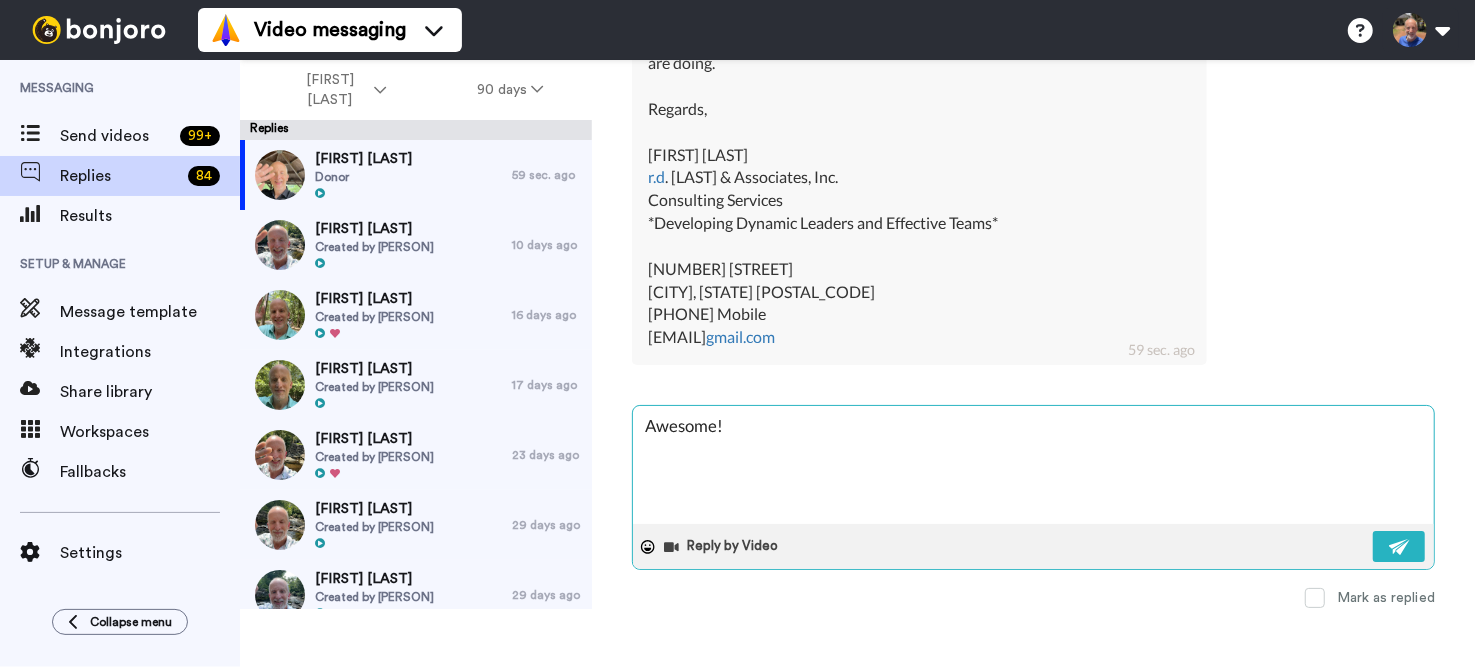 type on "x" 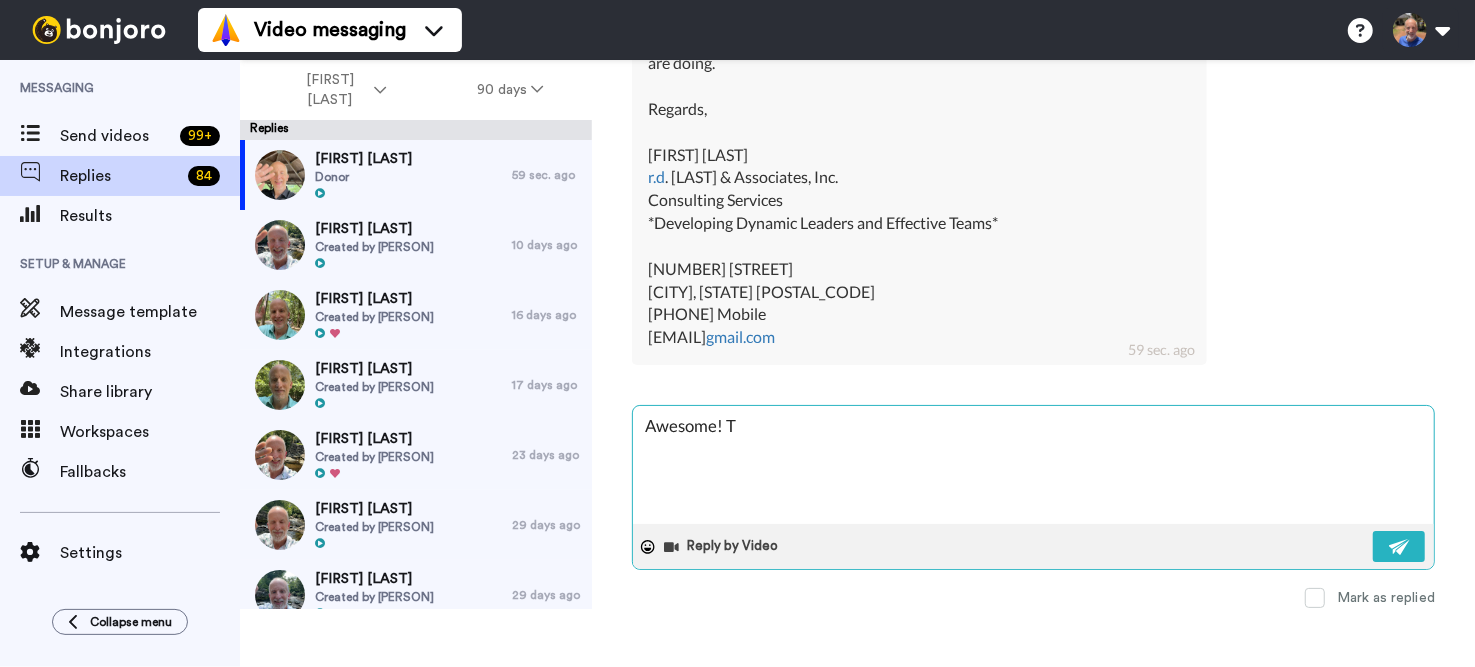 type on "x" 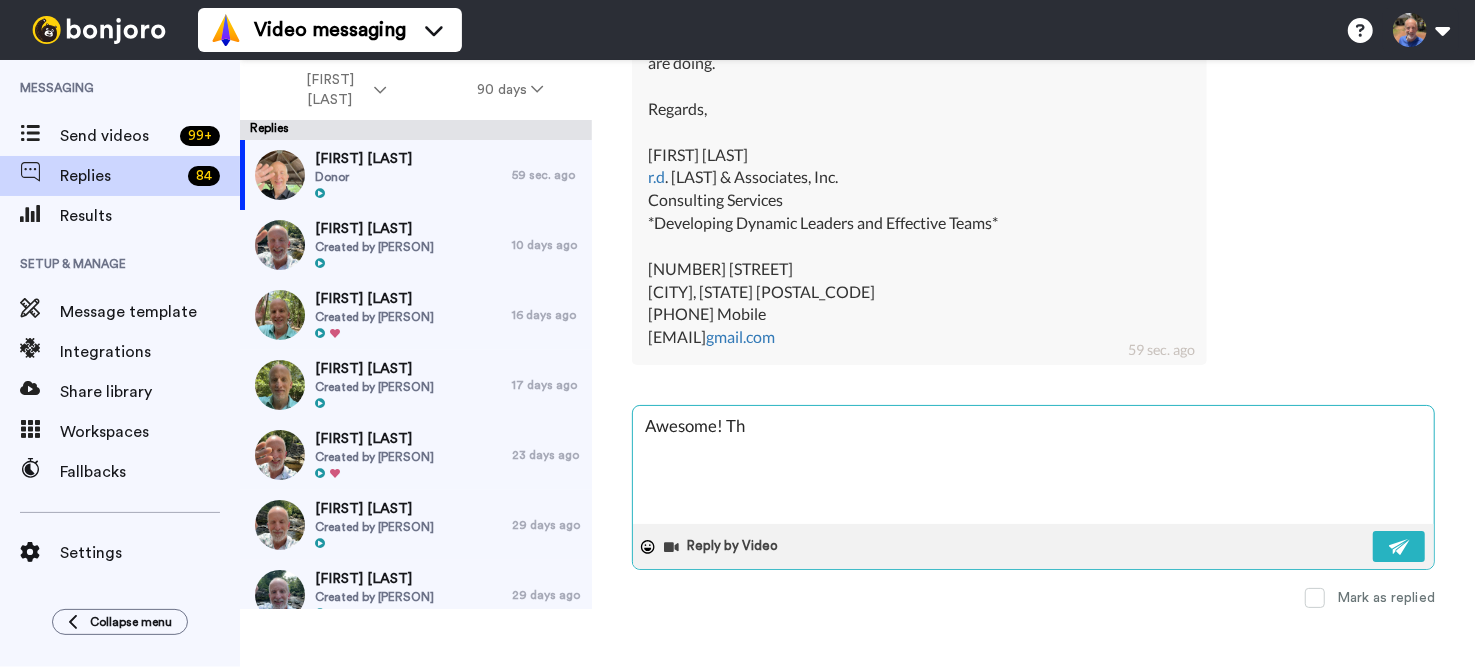 type on "x" 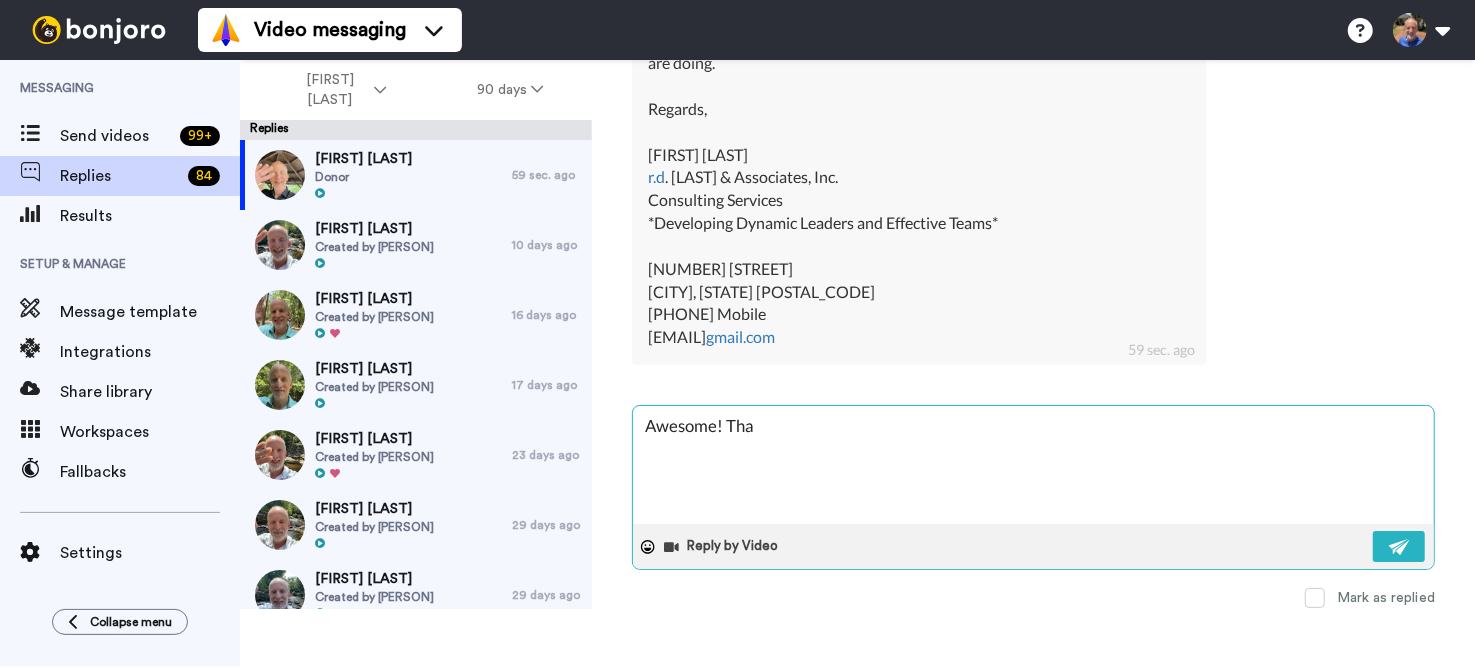 type on "x" 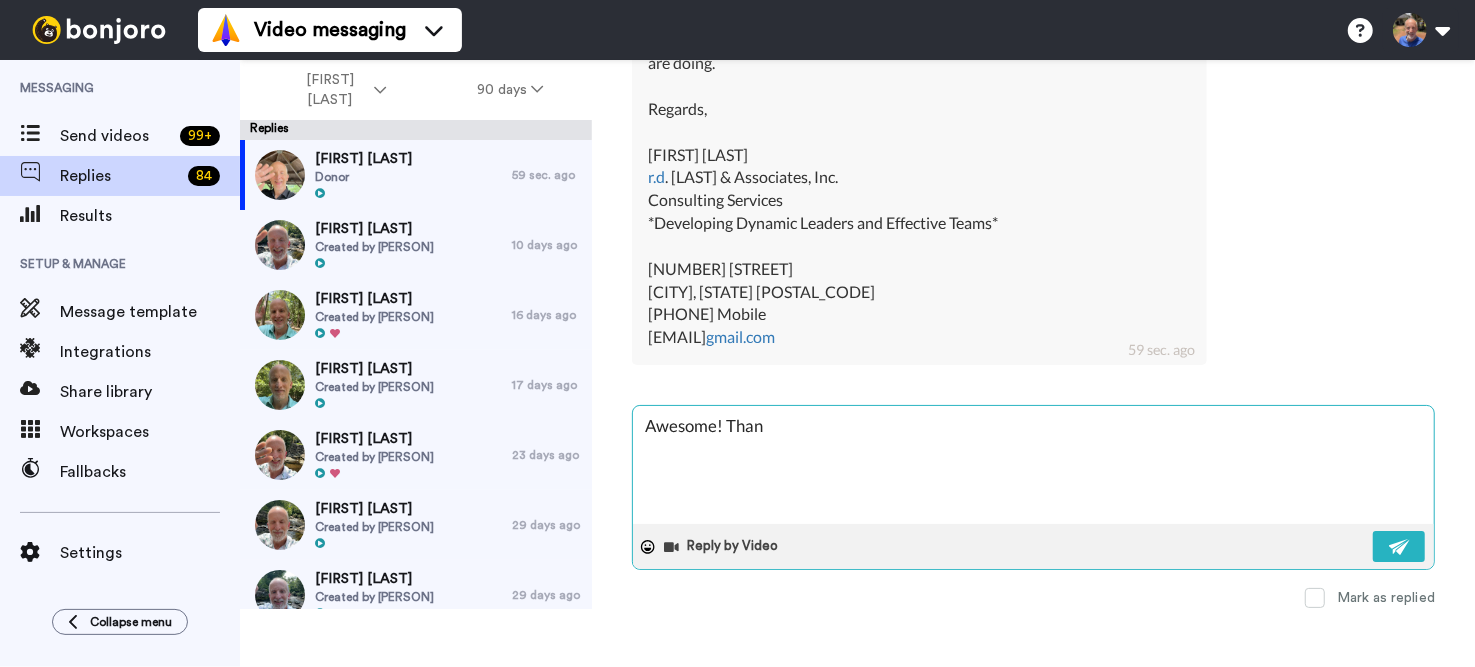 type on "x" 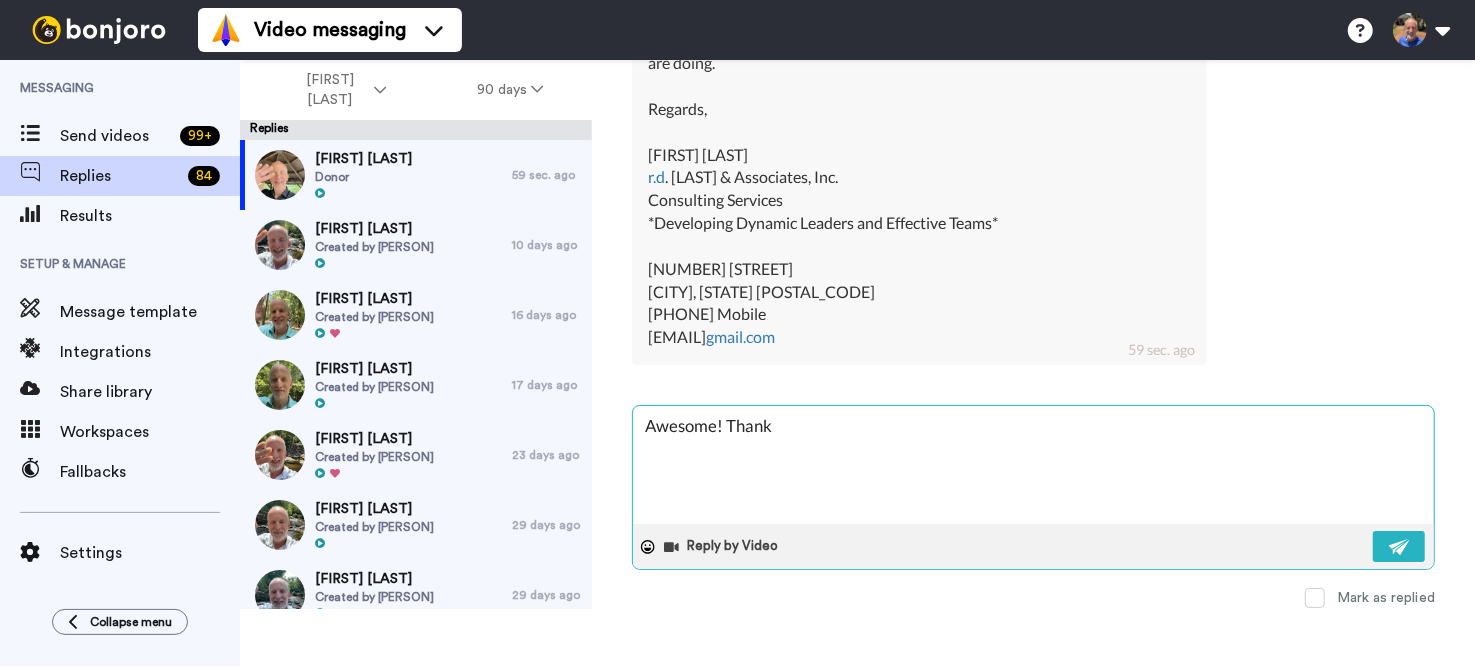 type on "x" 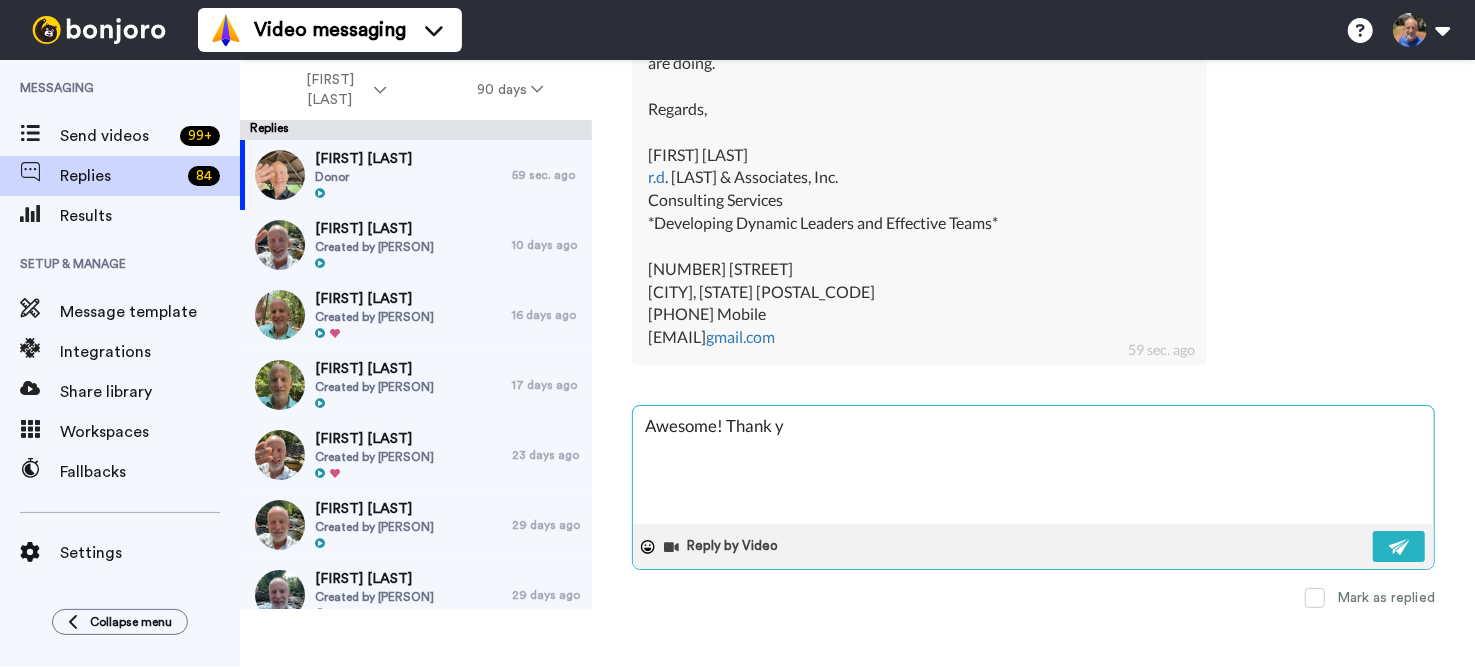 type on "x" 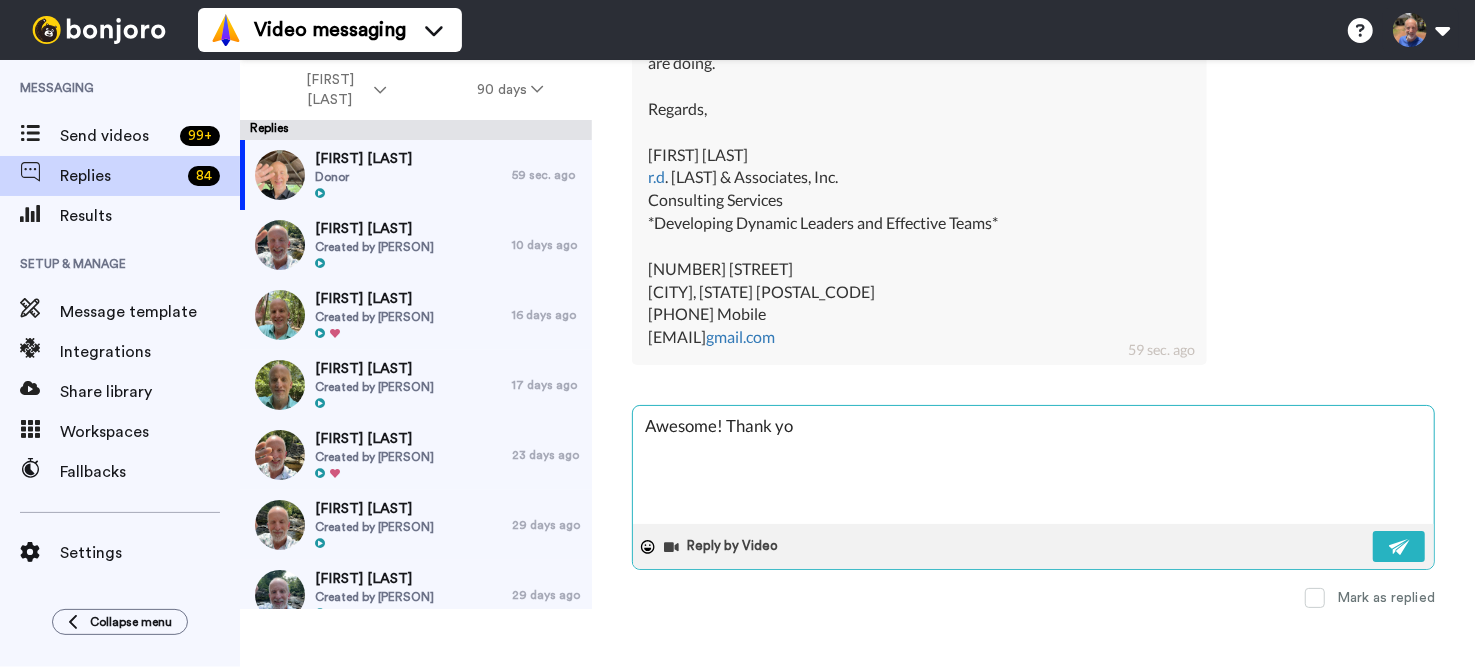 type on "x" 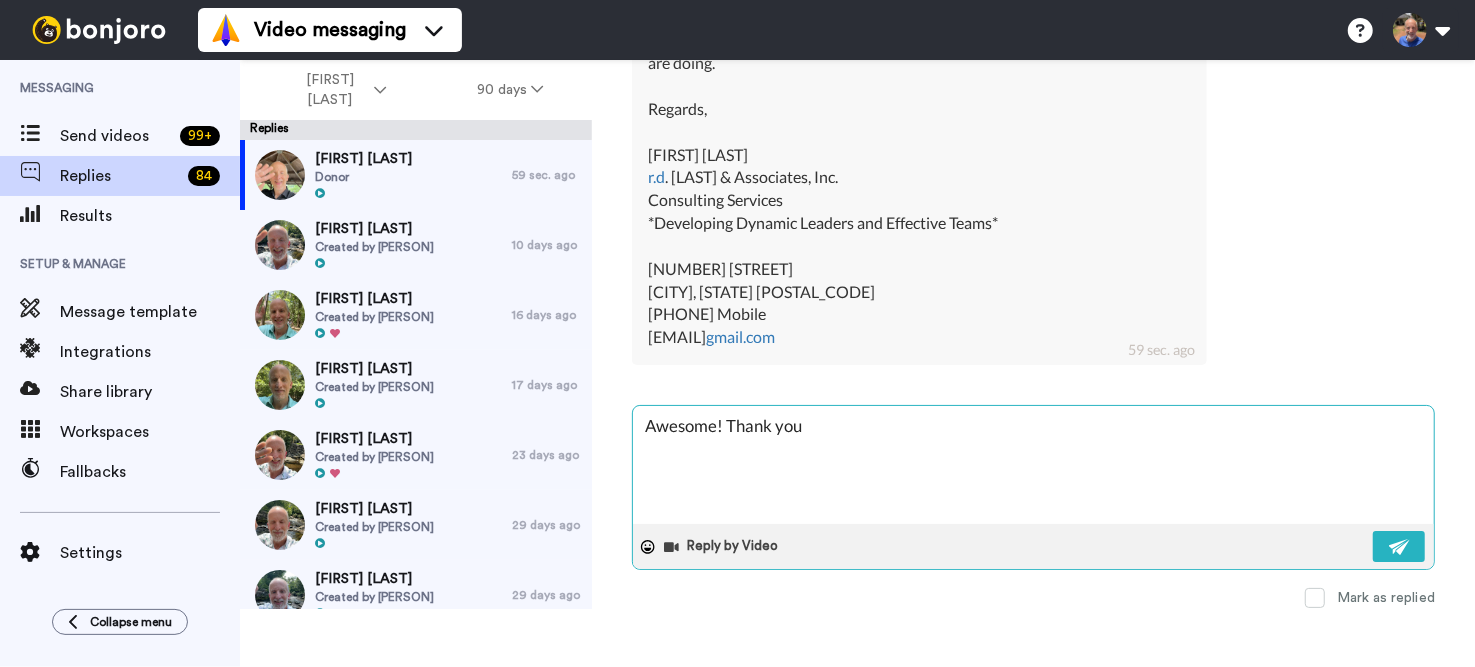 type on "x" 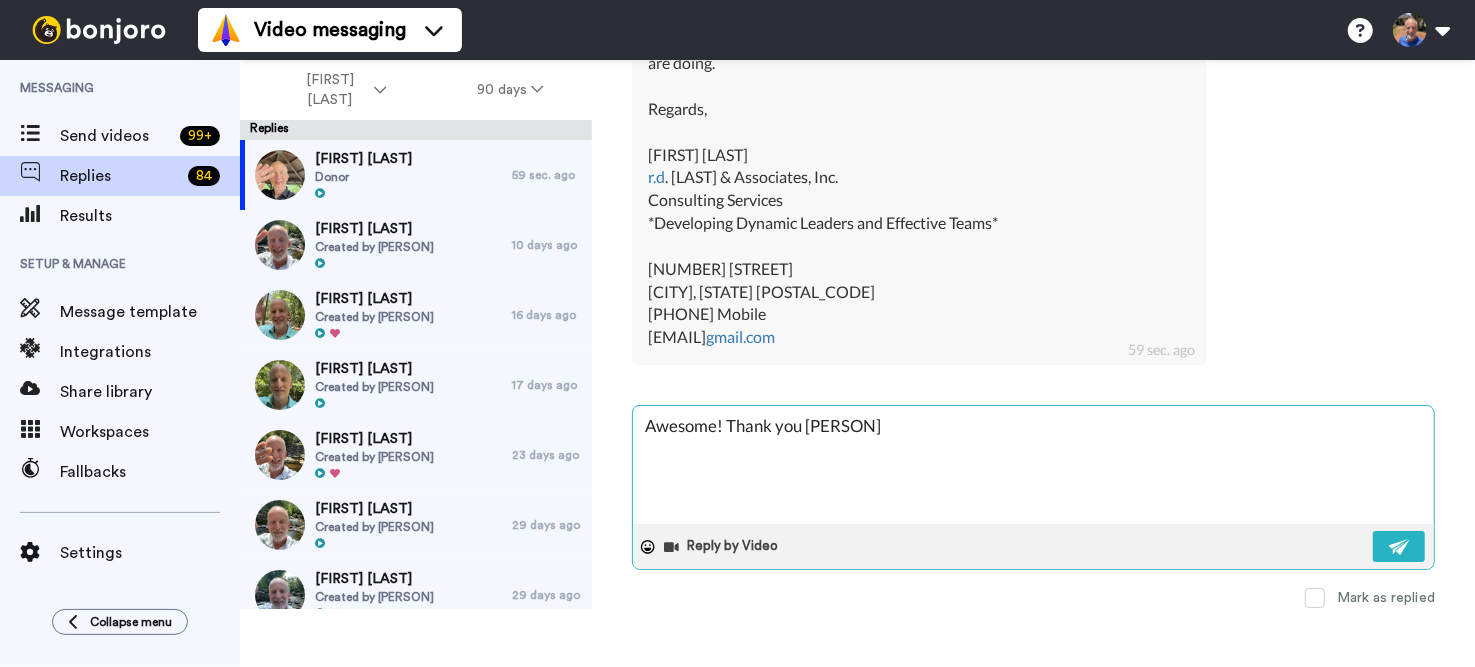 type on "x" 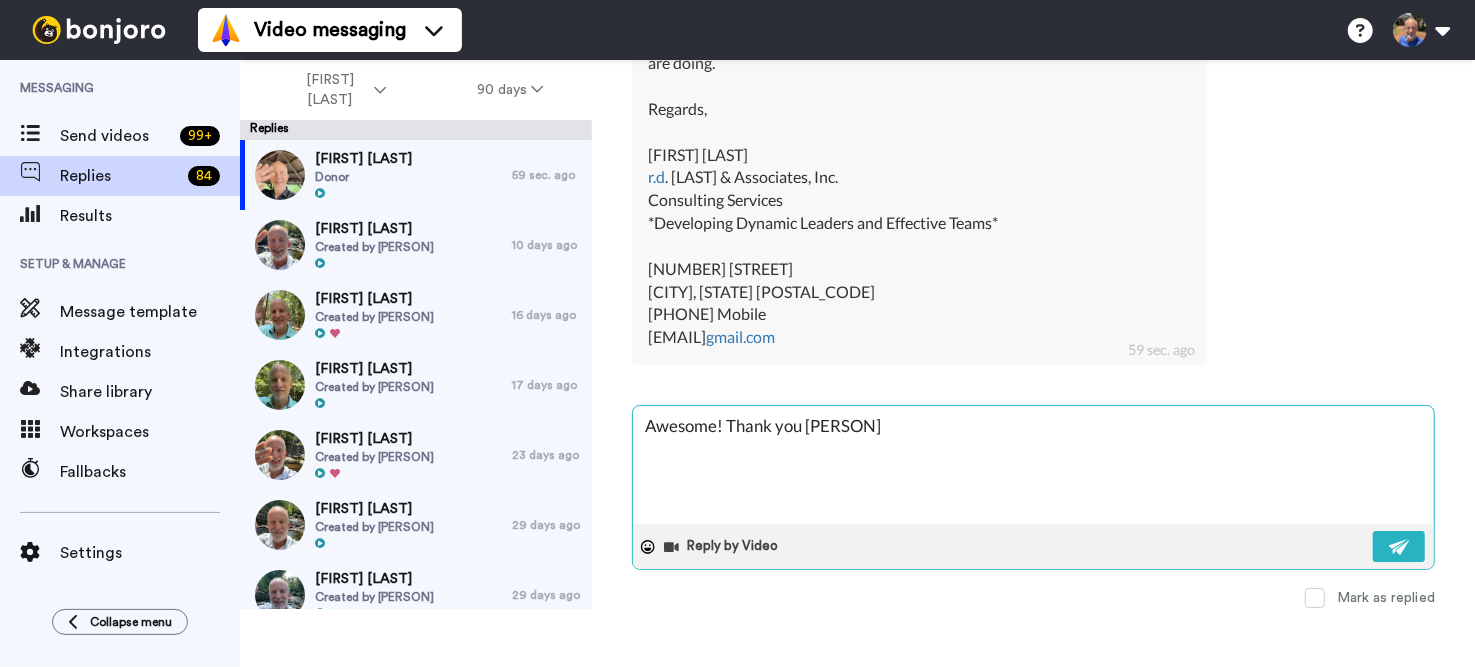type on "x" 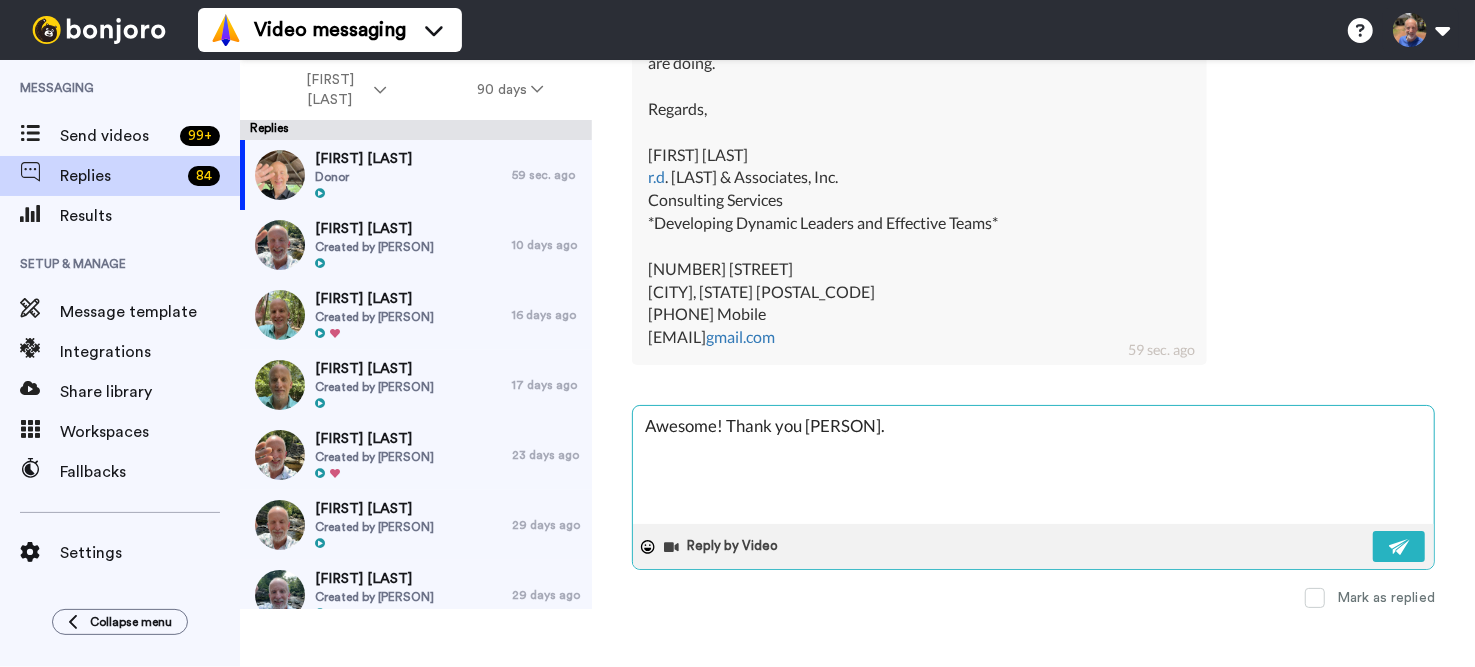 type on "x" 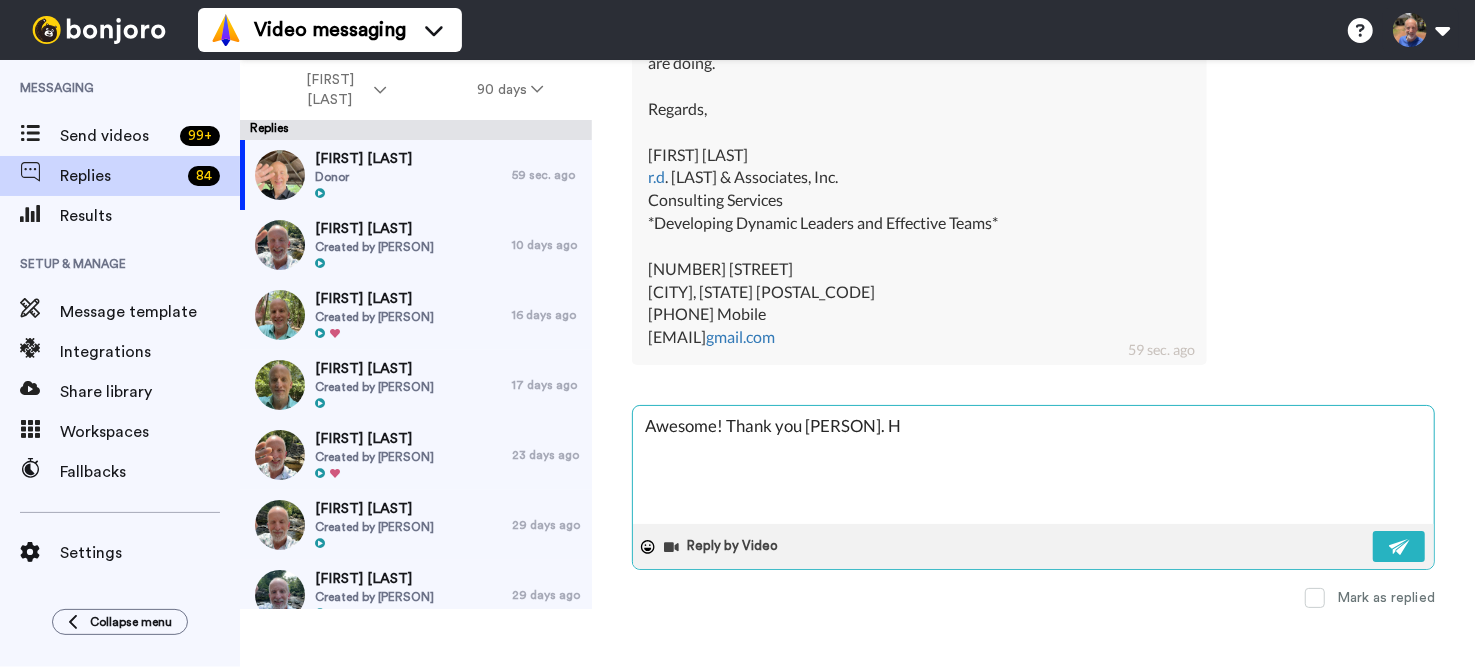 type on "x" 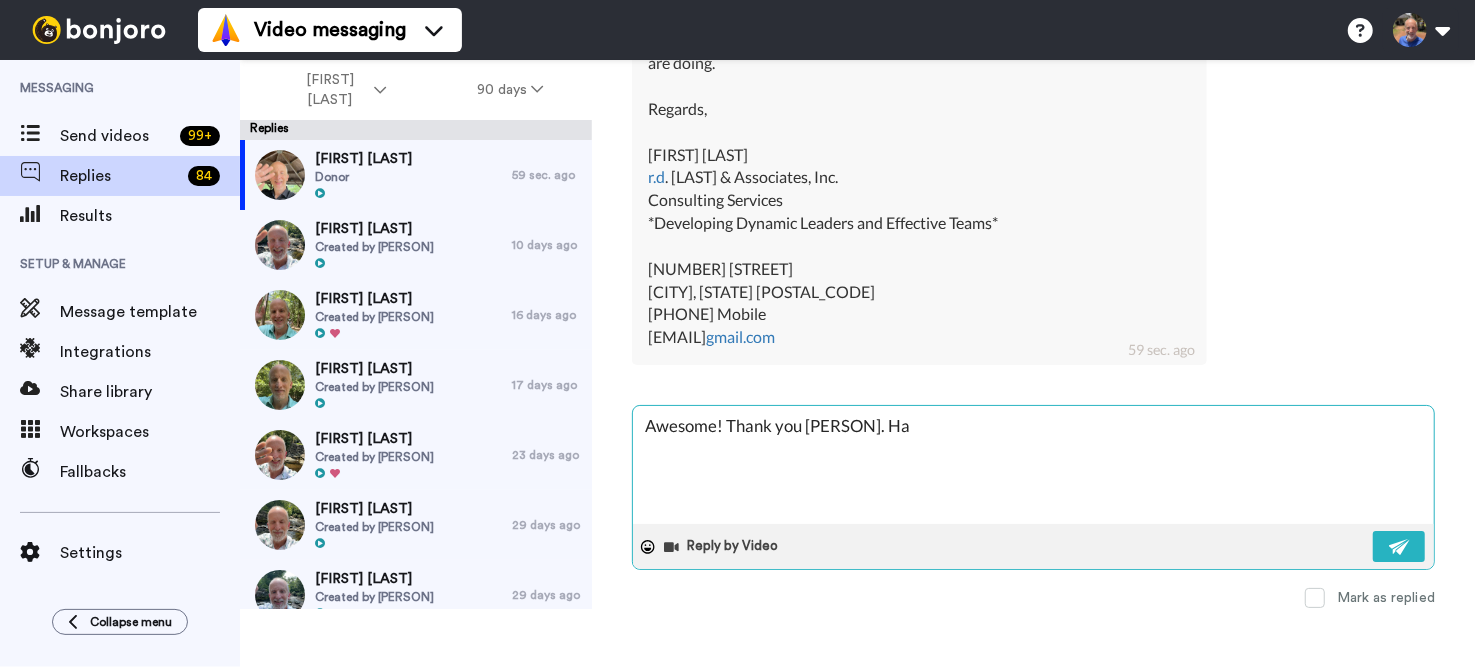 type on "x" 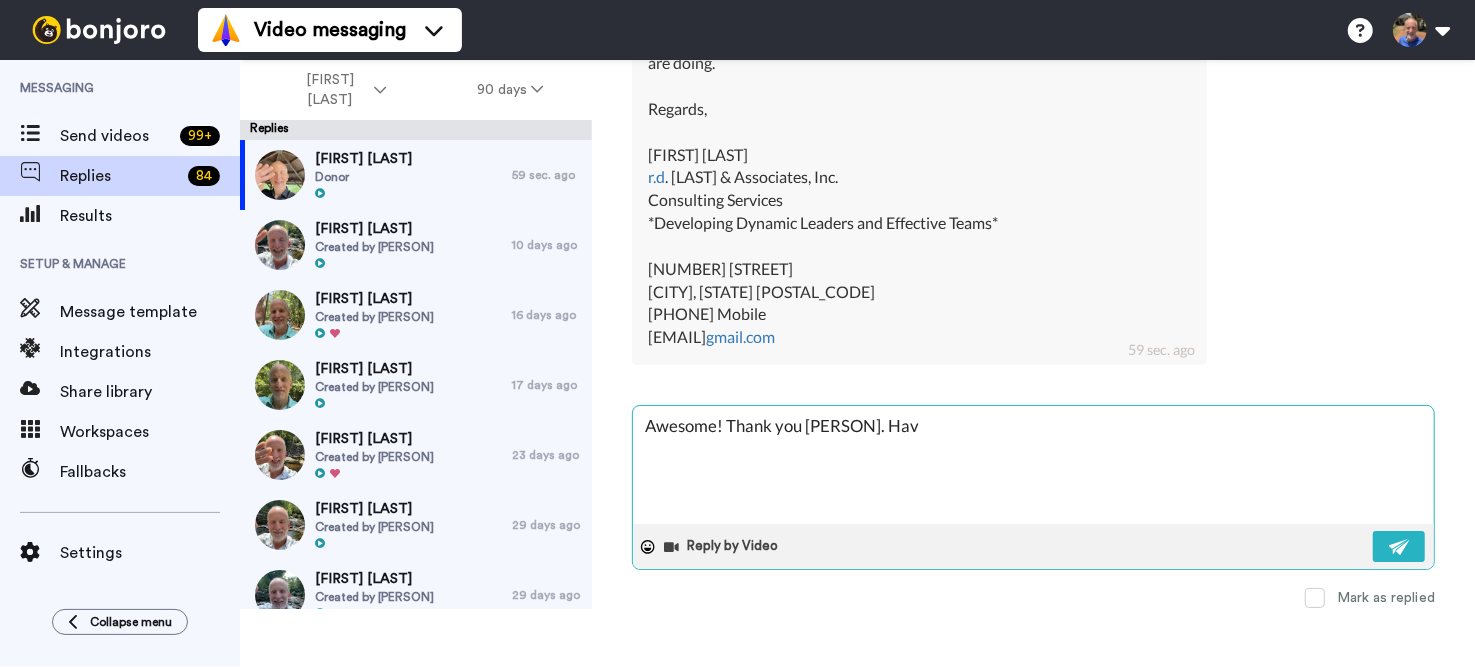 type on "x" 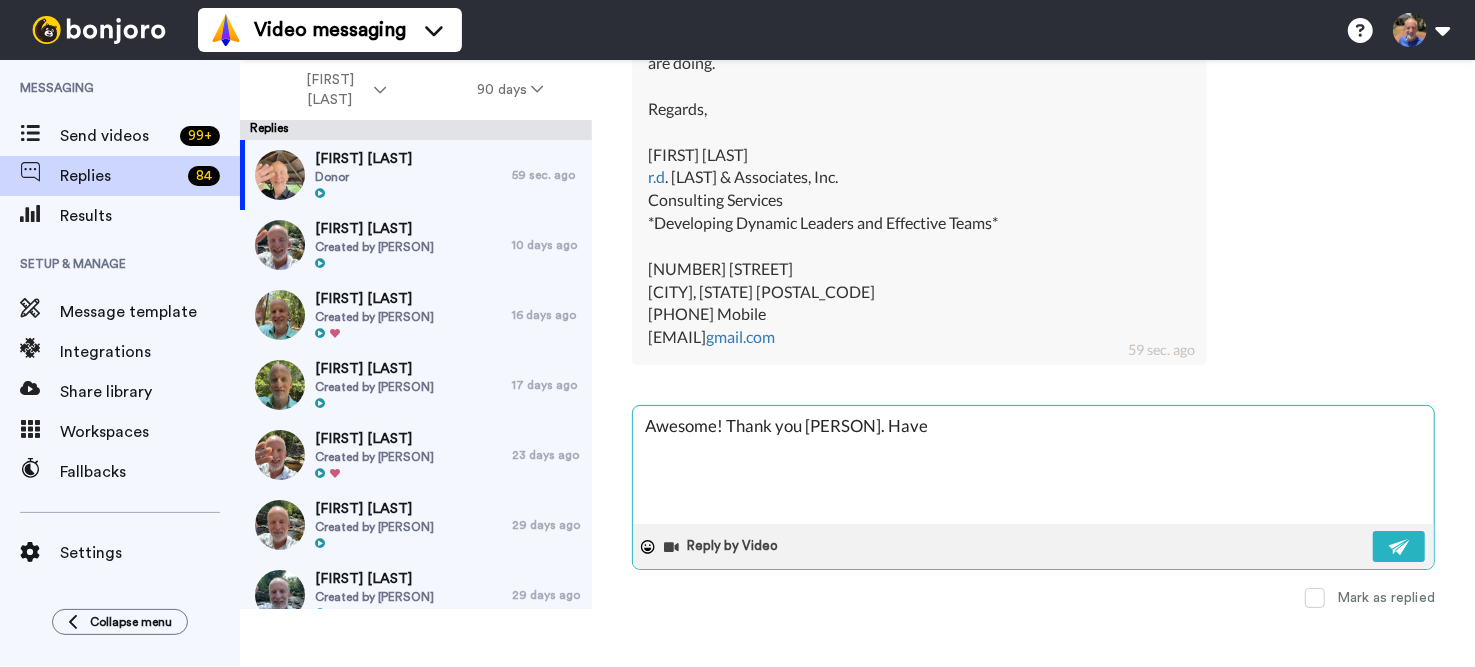 type on "x" 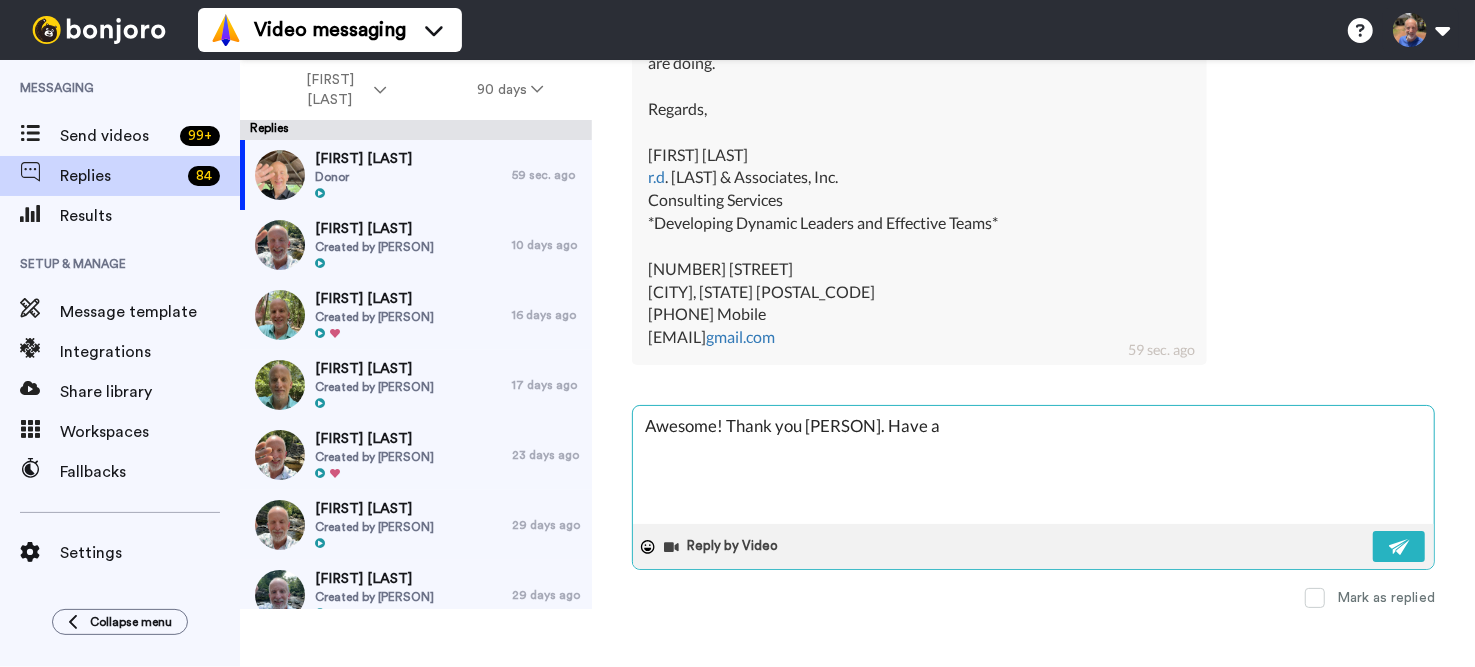 type on "x" 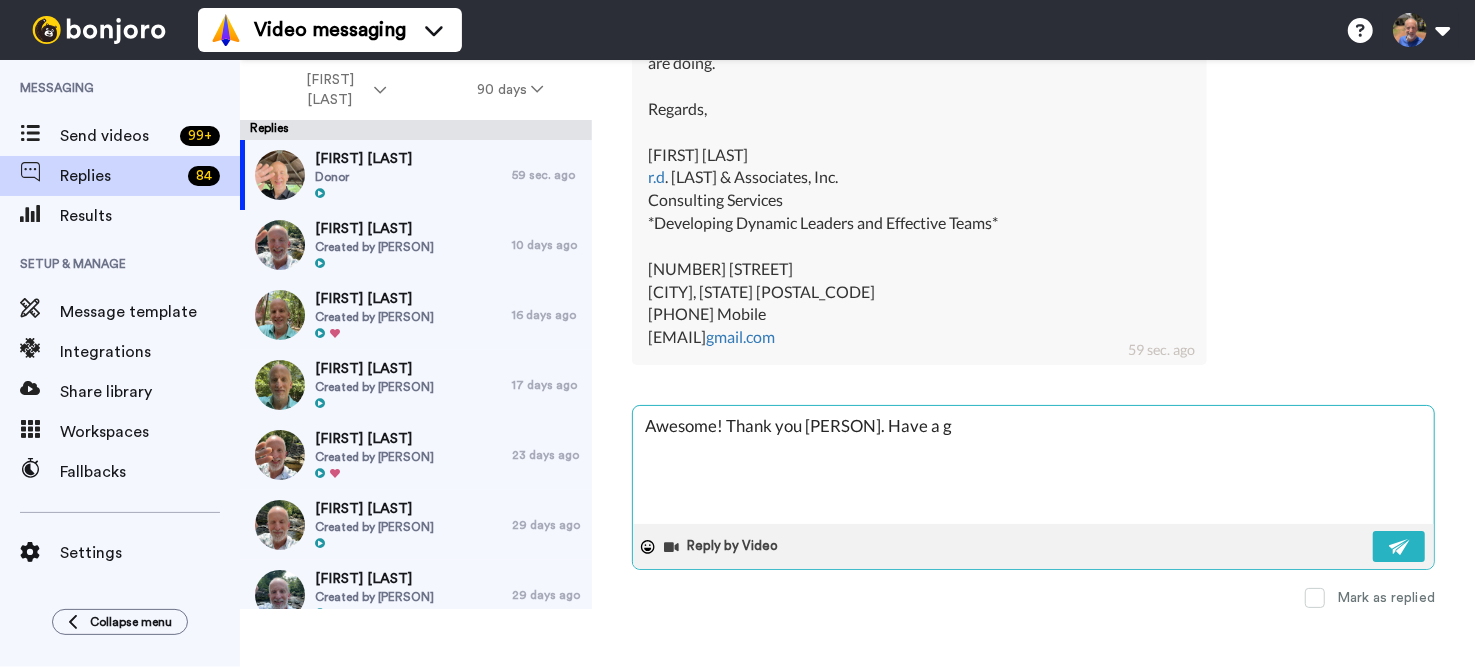 type on "x" 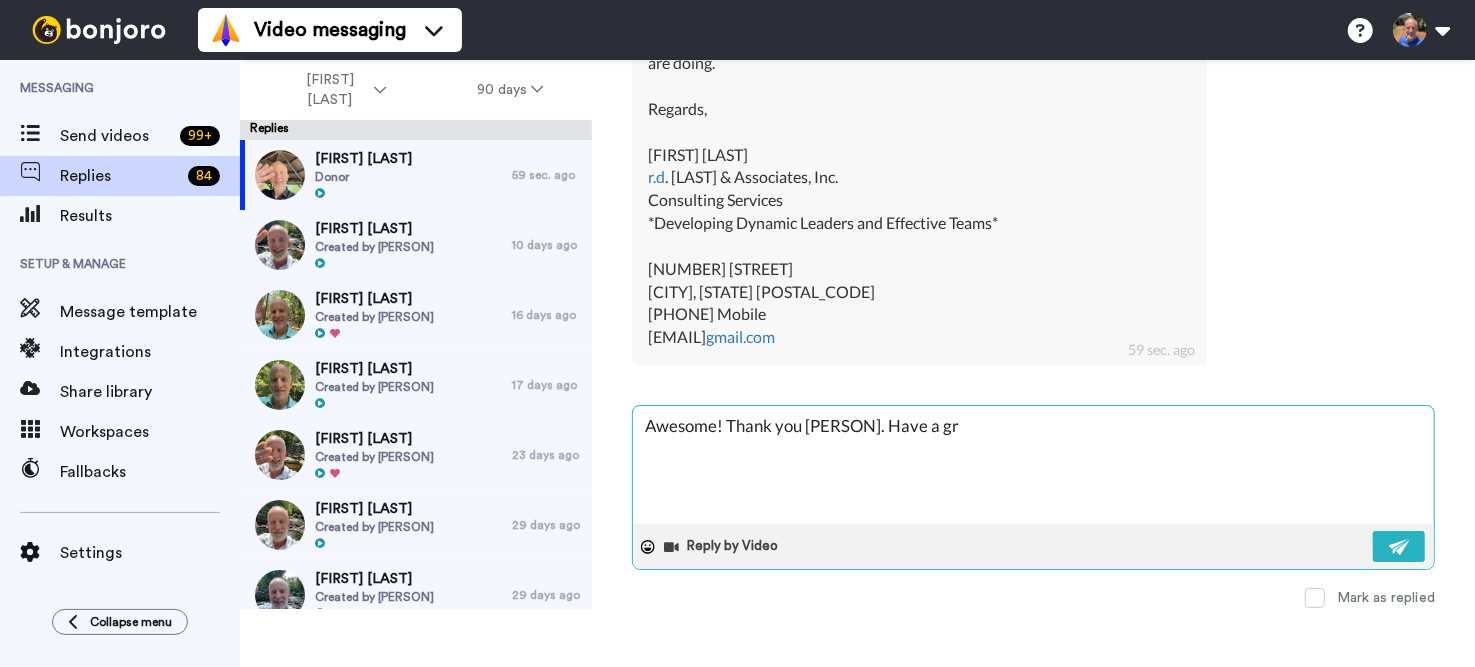 type on "x" 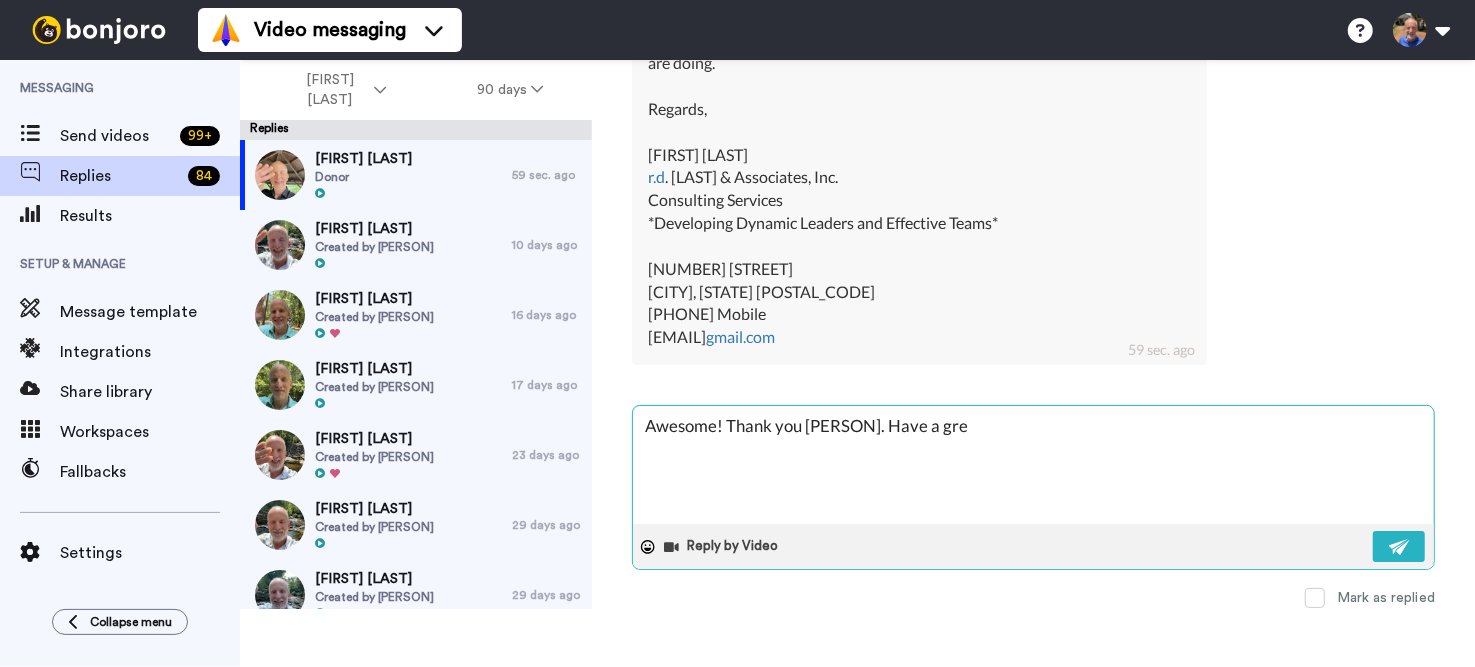 type on "x" 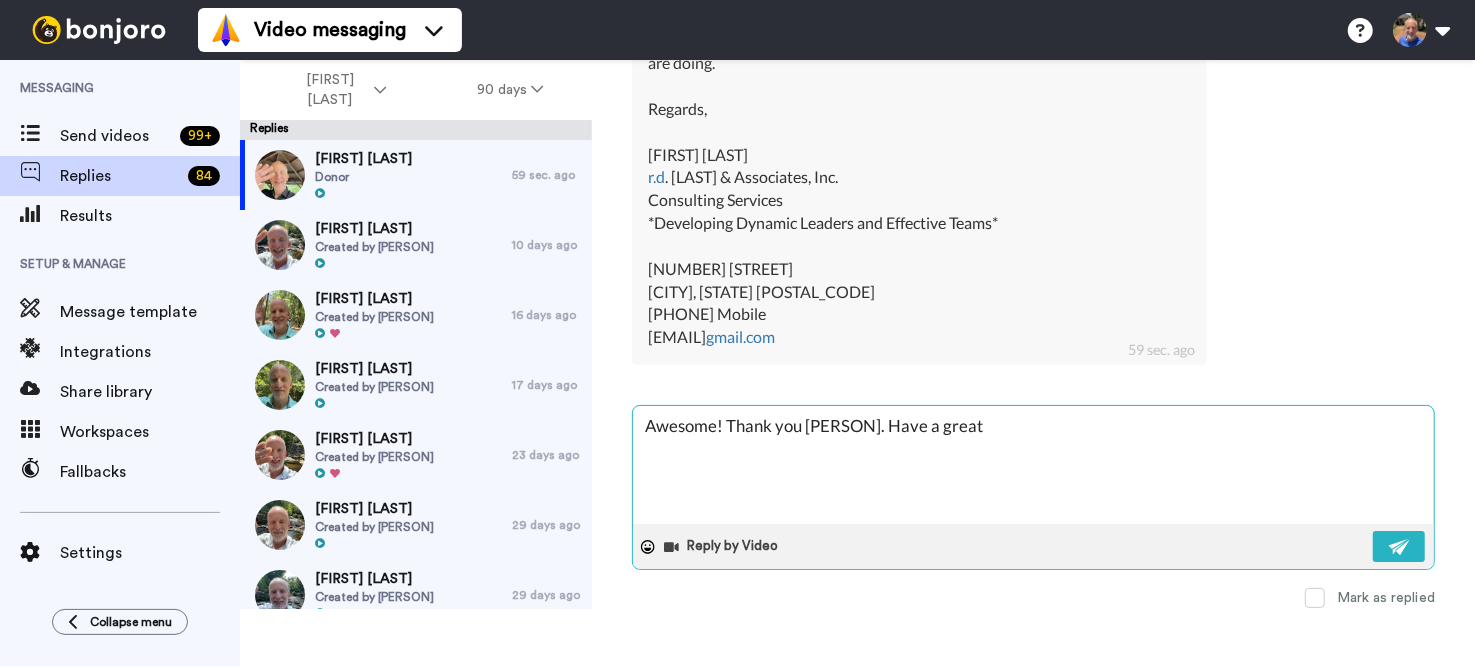 type on "x" 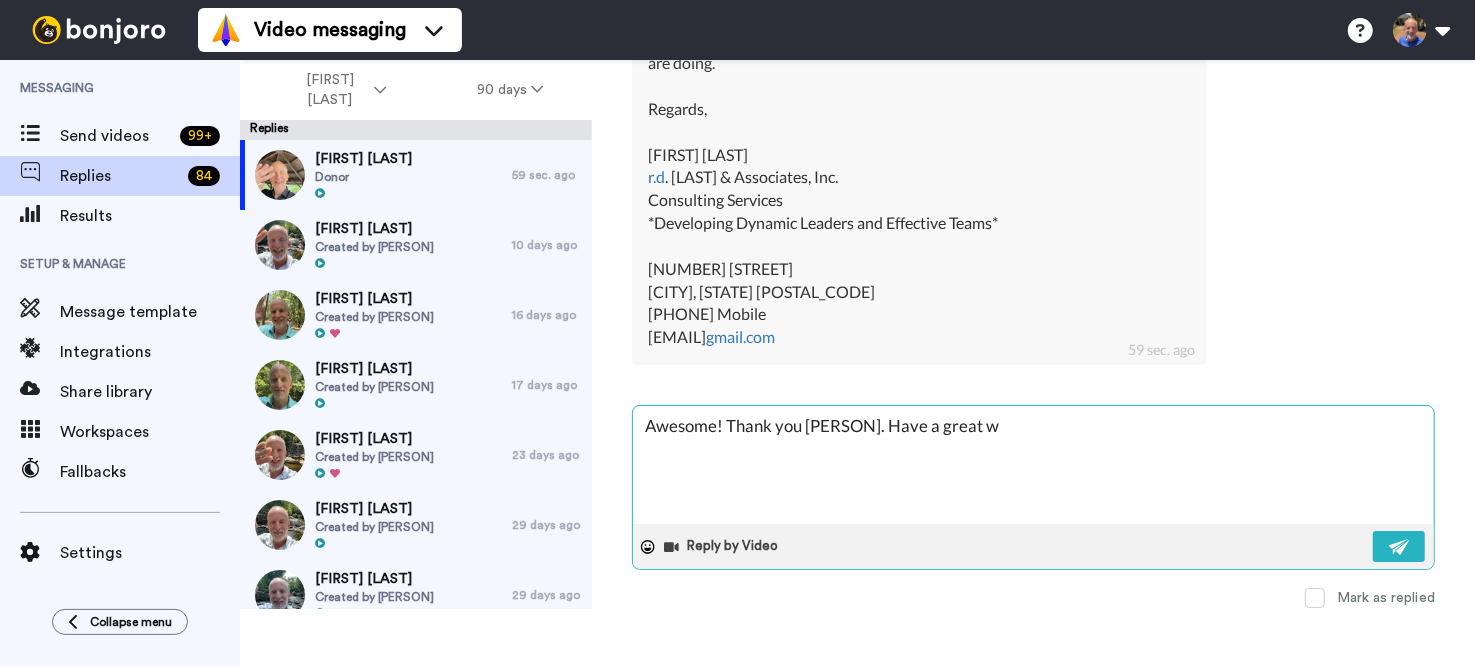 type on "x" 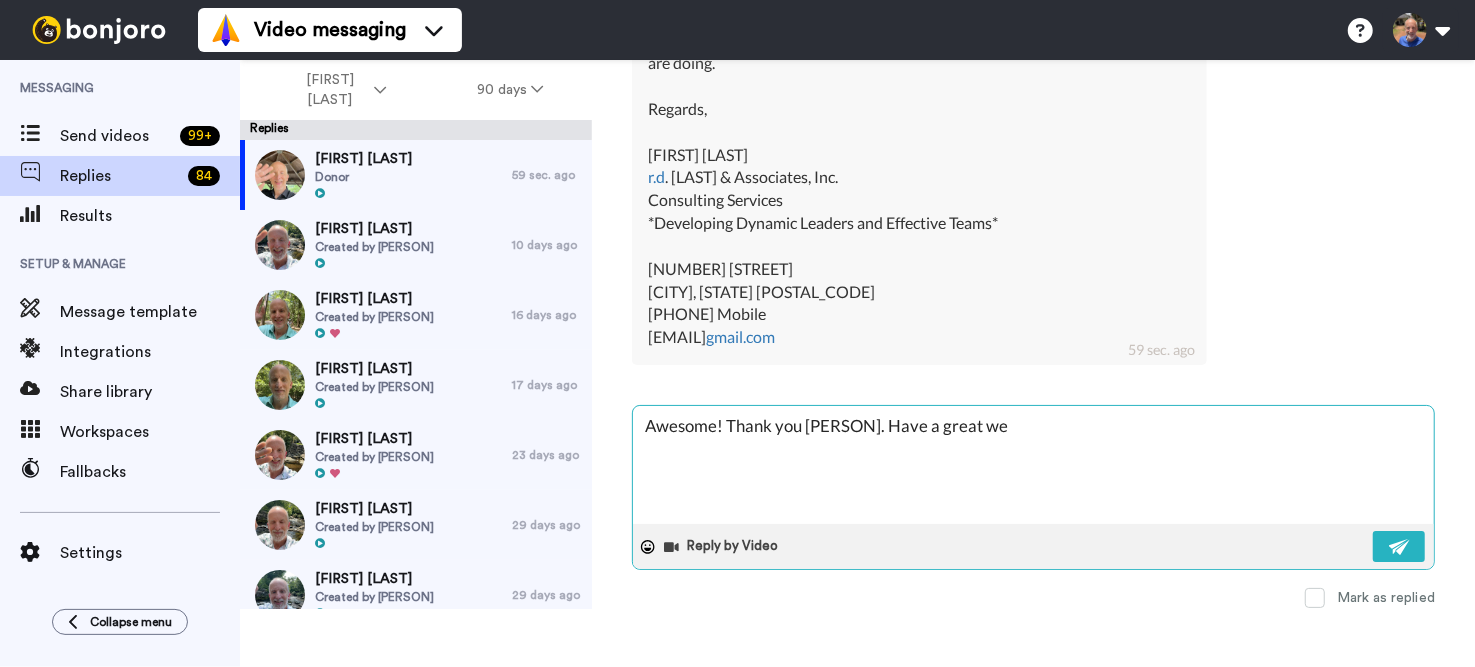 type on "x" 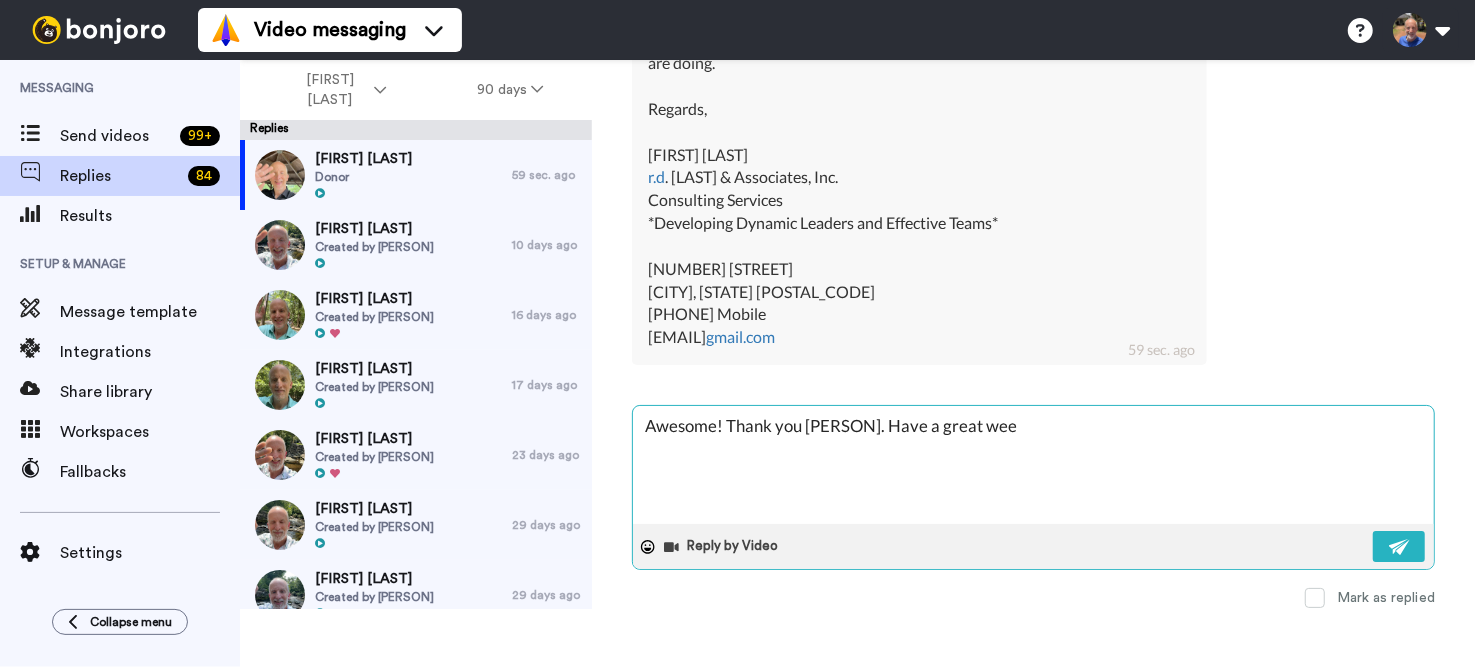 type on "x" 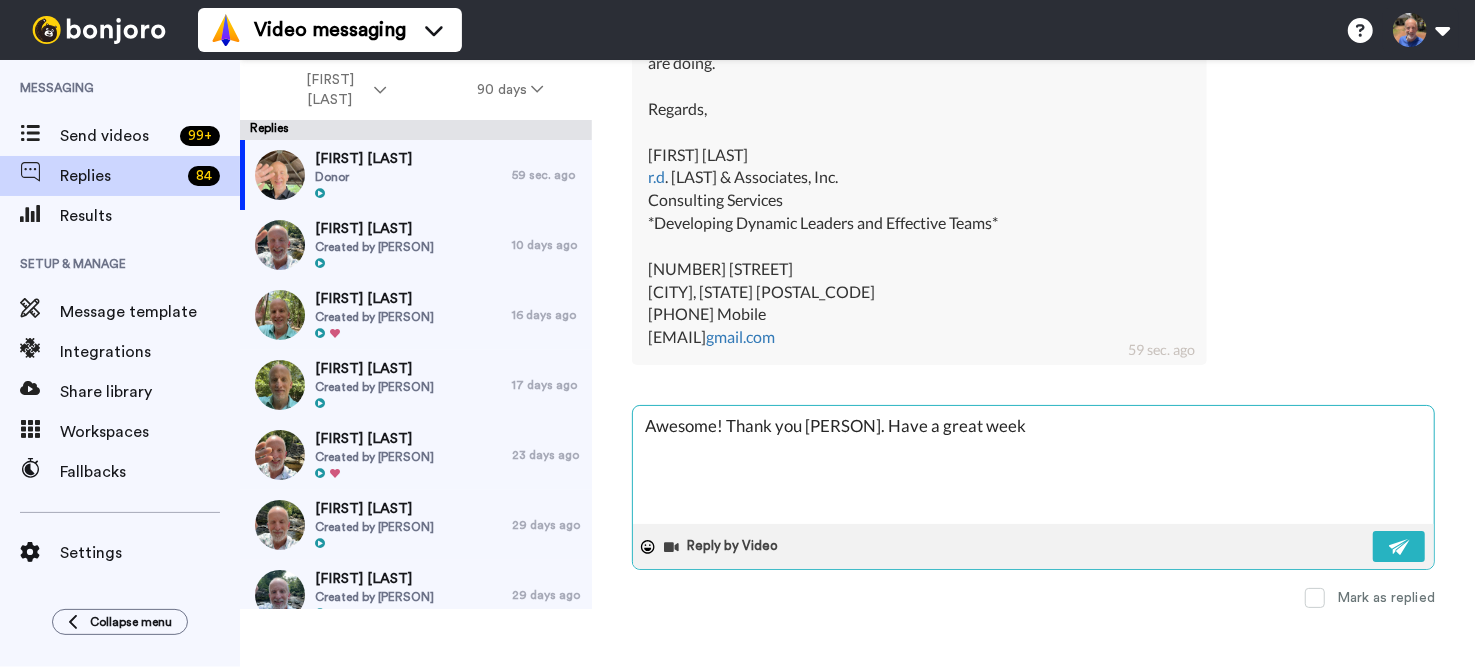 type on "x" 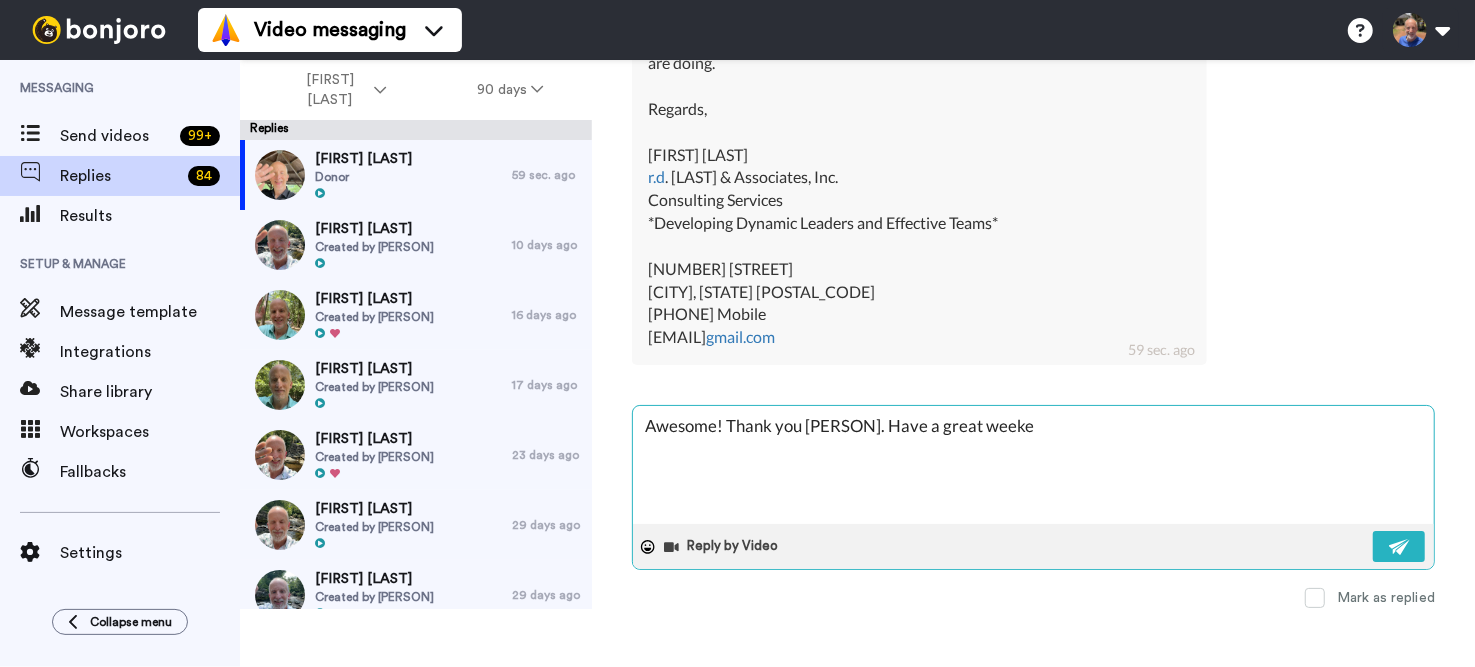 type on "x" 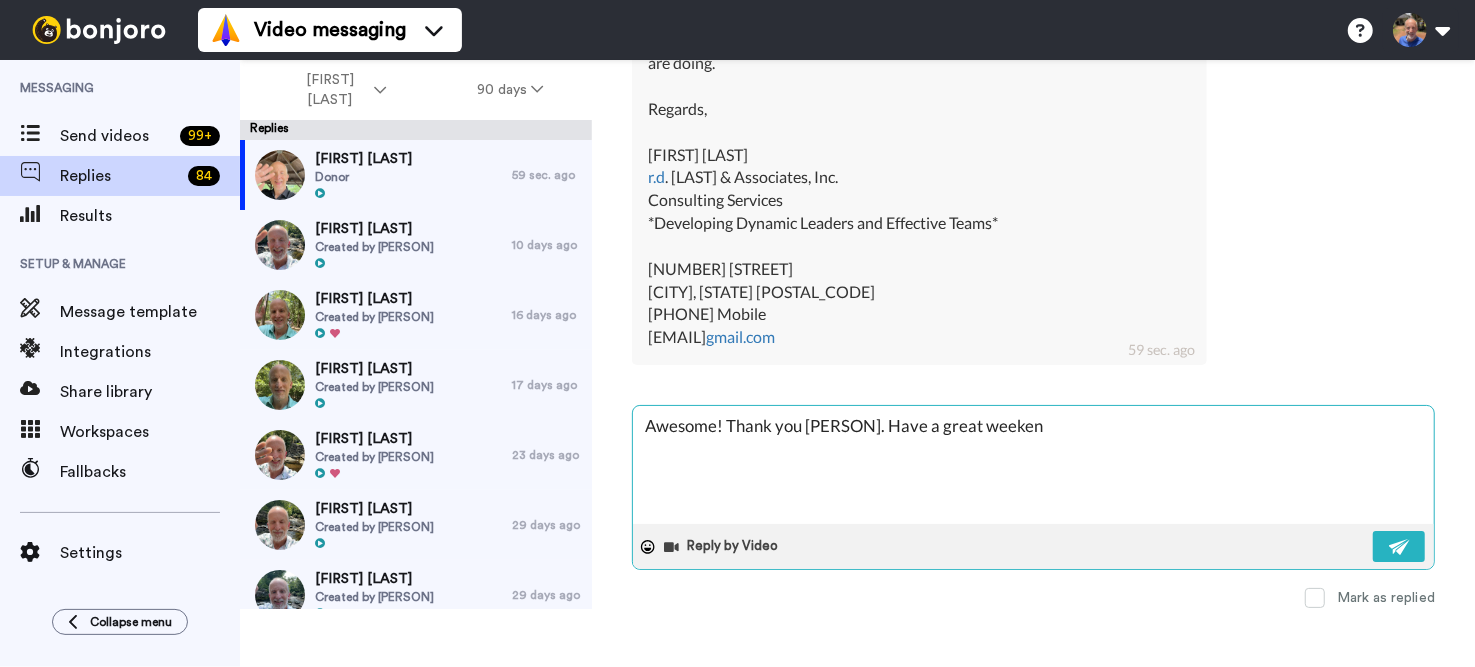 type on "x" 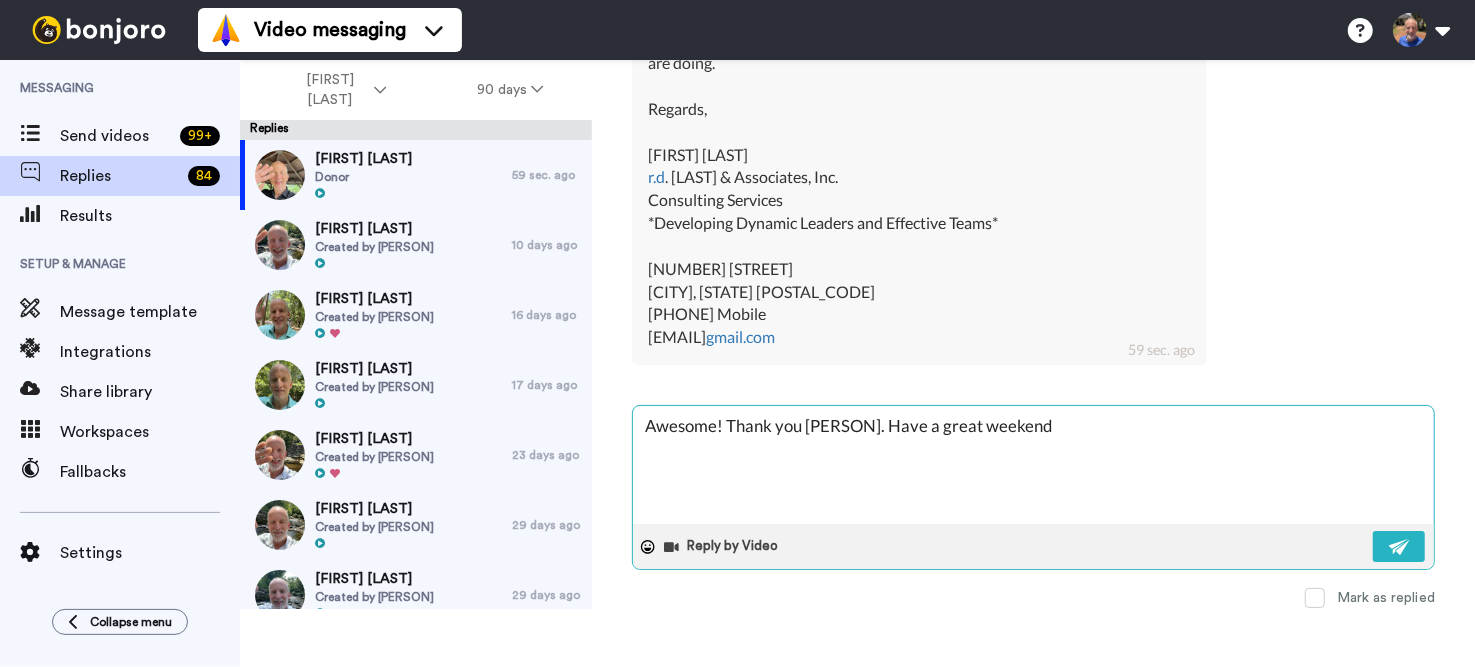type on "x" 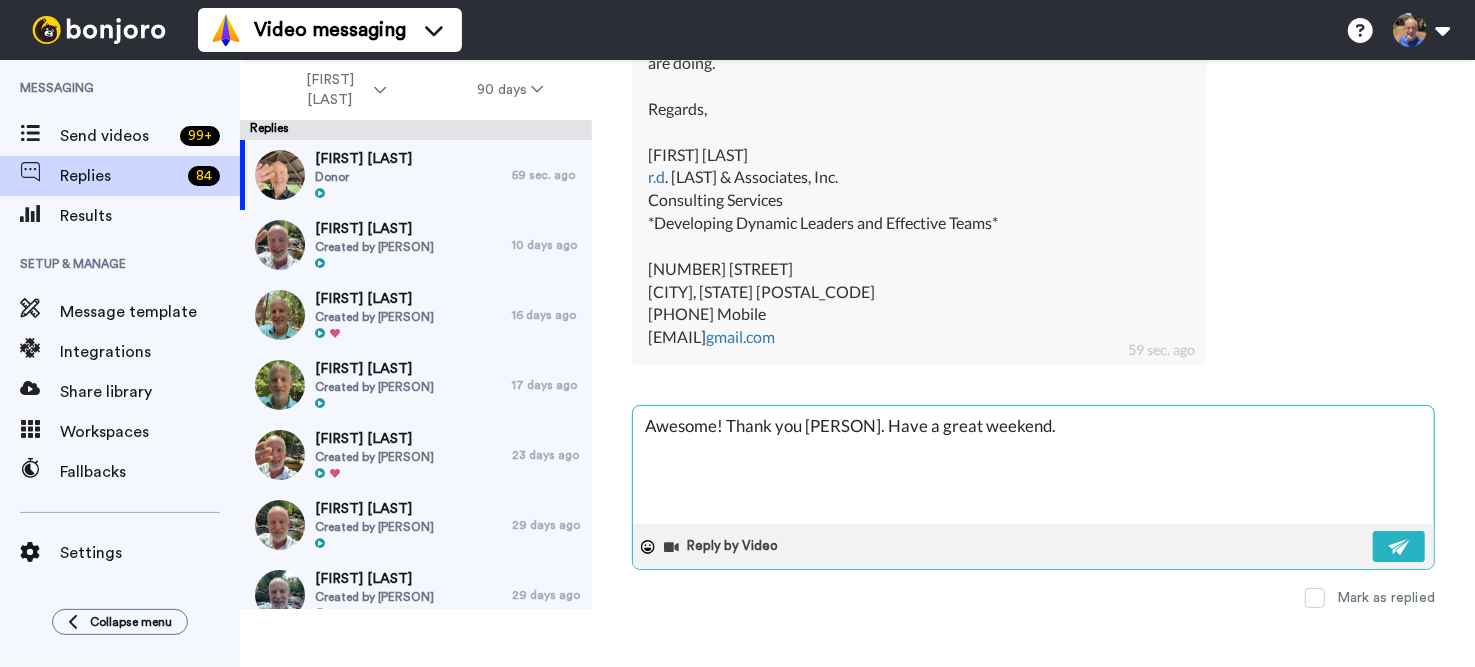 type on "x" 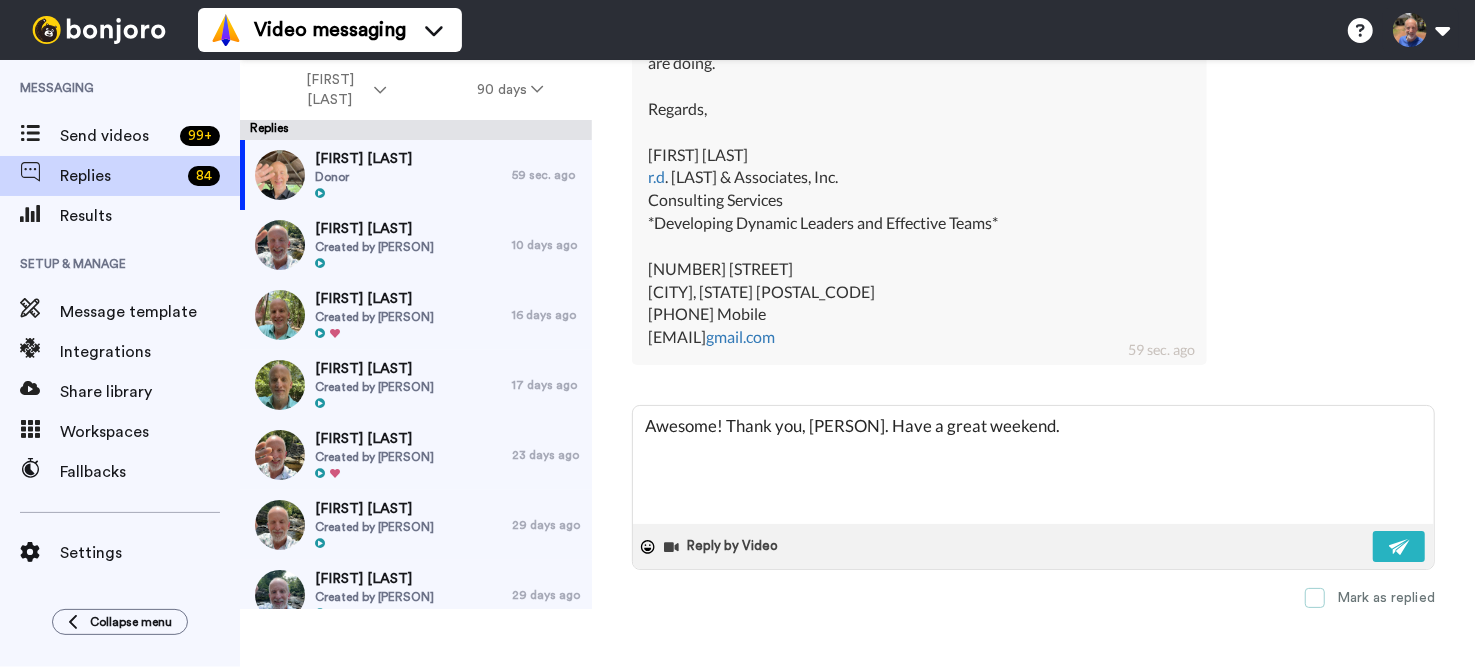 type on "Awesome! Thank you, [PERSON]. Have a great weekend." 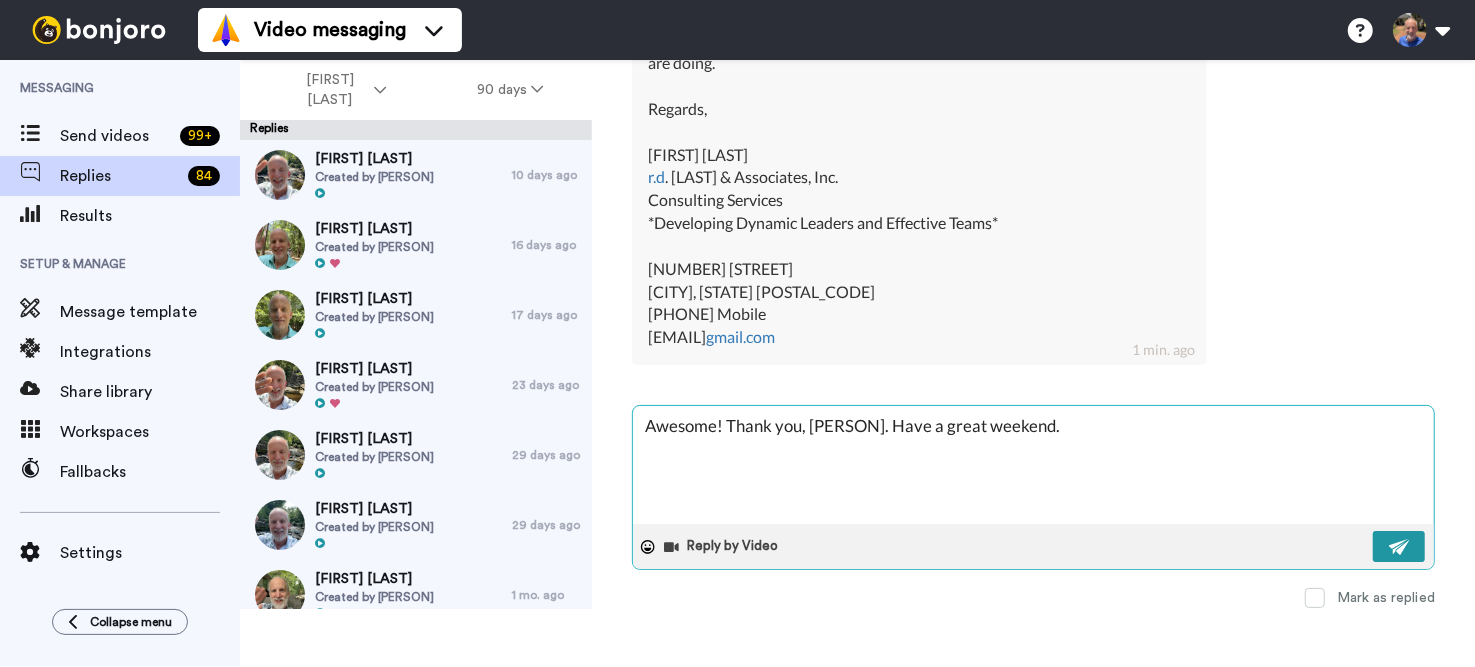 click at bounding box center [1399, 546] 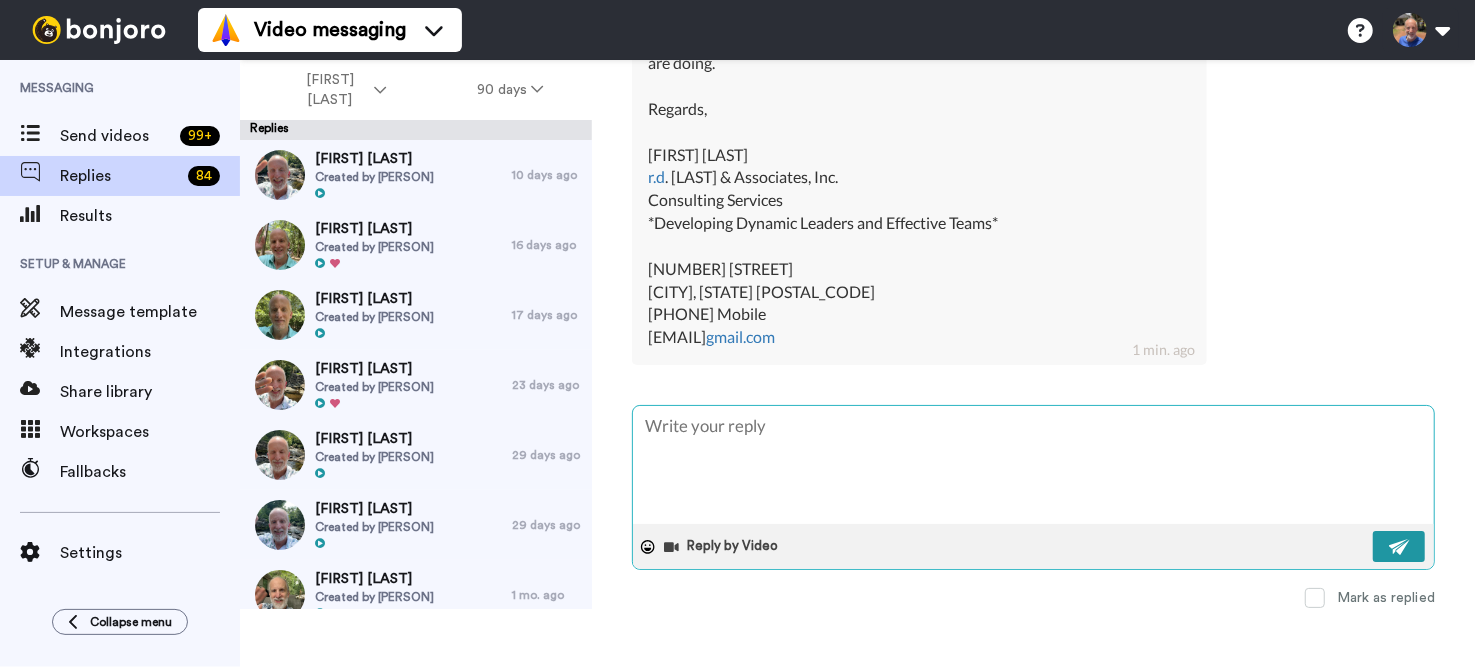 type on "x" 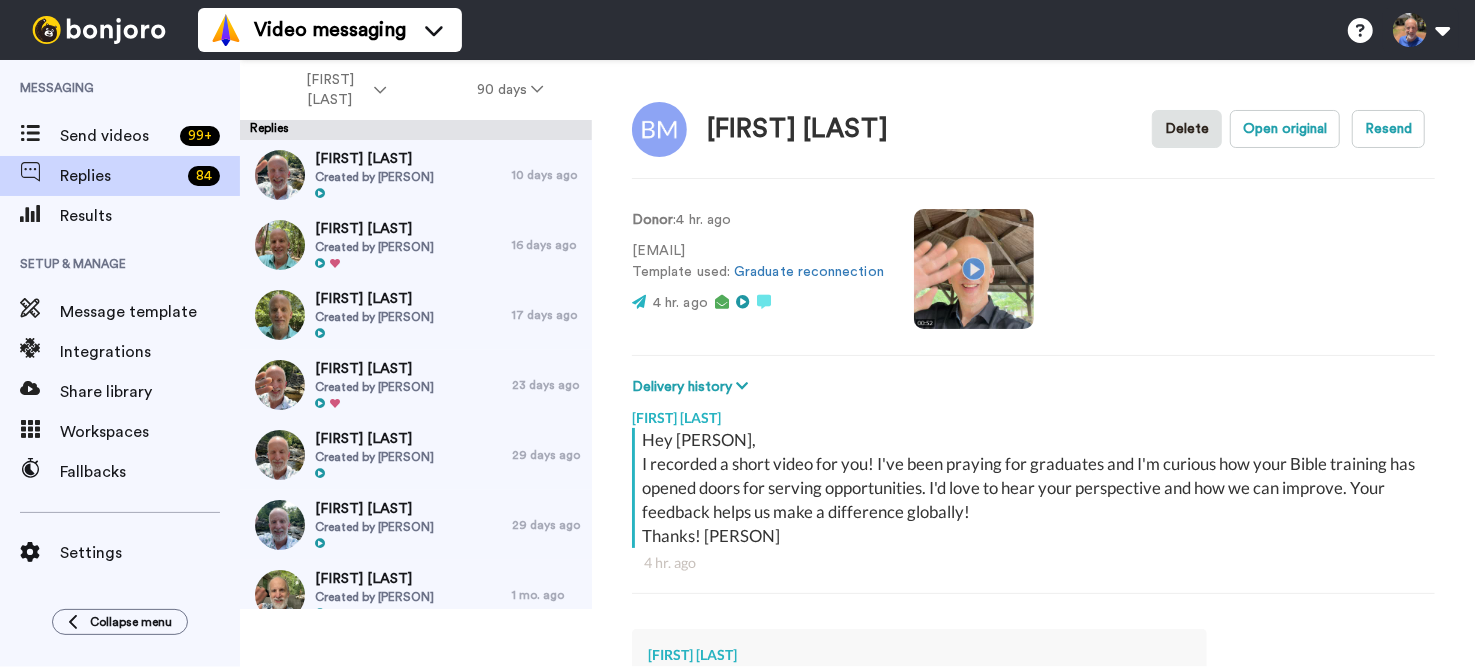 scroll, scrollTop: 0, scrollLeft: 0, axis: both 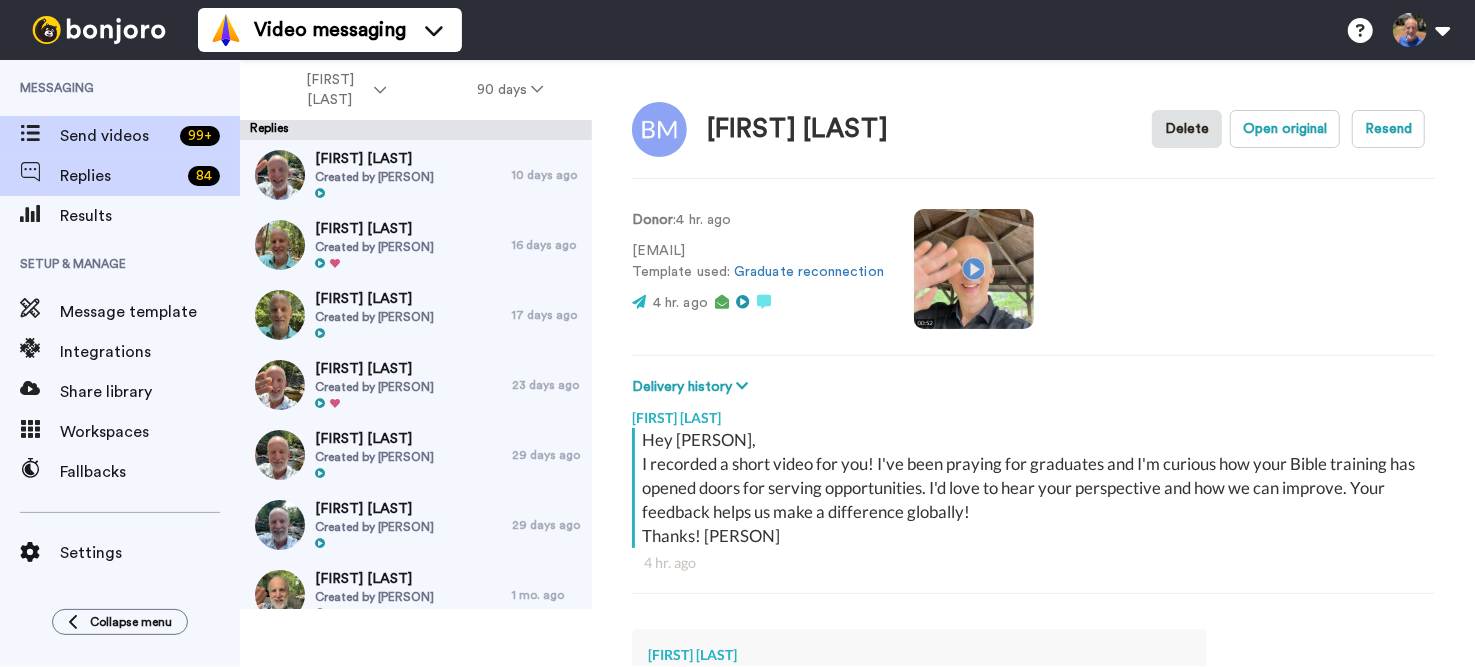 click on "Send videos" at bounding box center [116, 136] 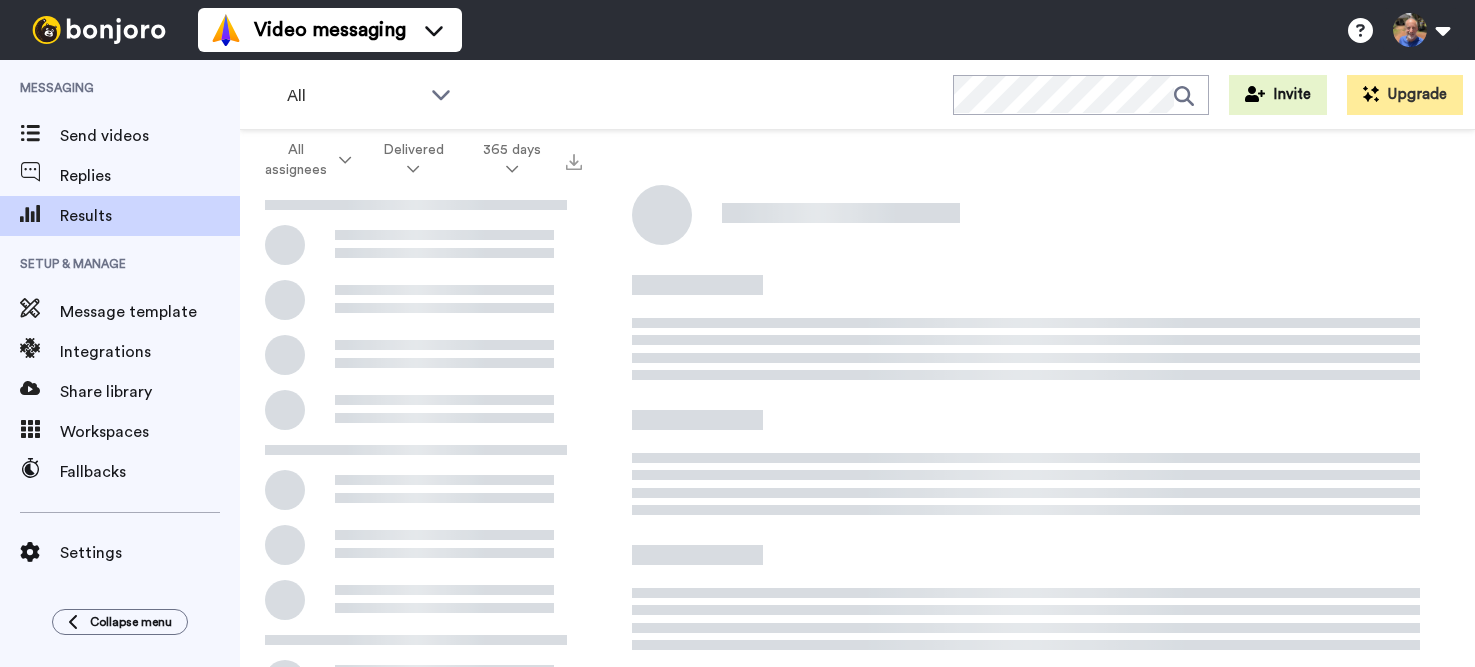 scroll, scrollTop: 0, scrollLeft: 0, axis: both 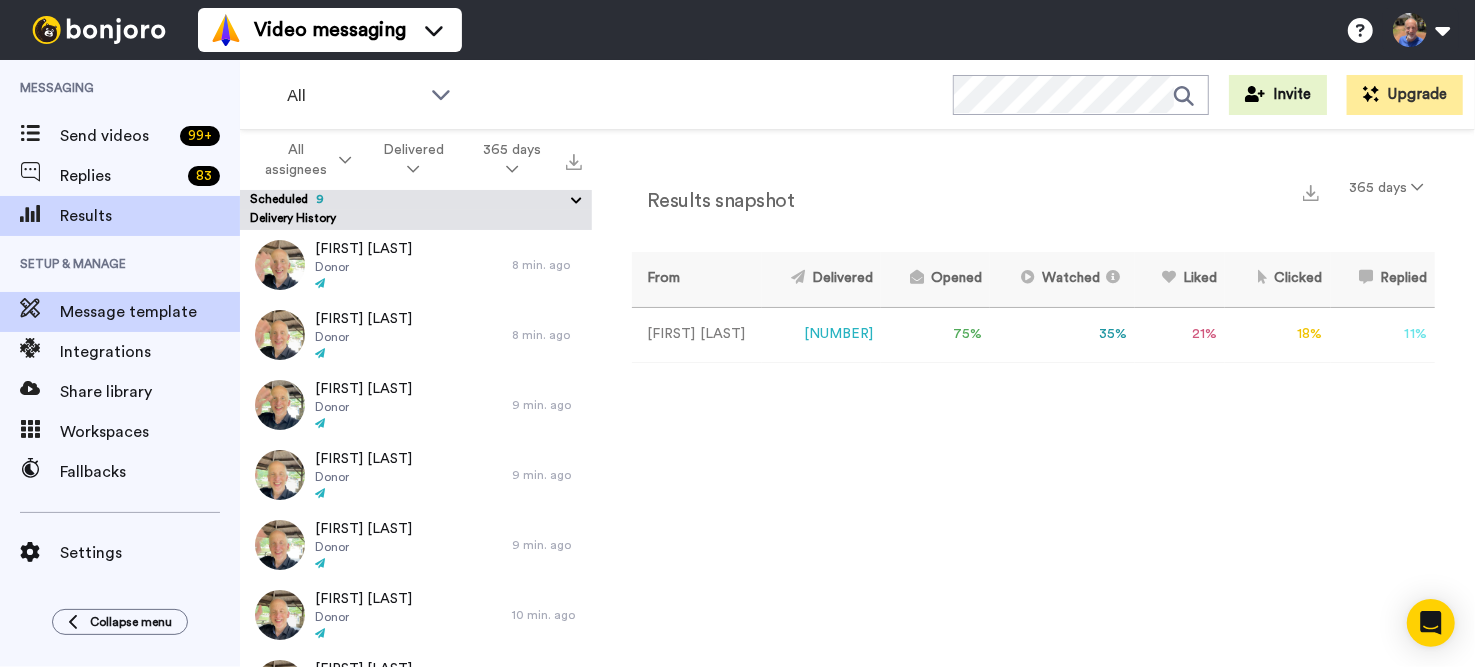 click on "Message template" at bounding box center (150, 312) 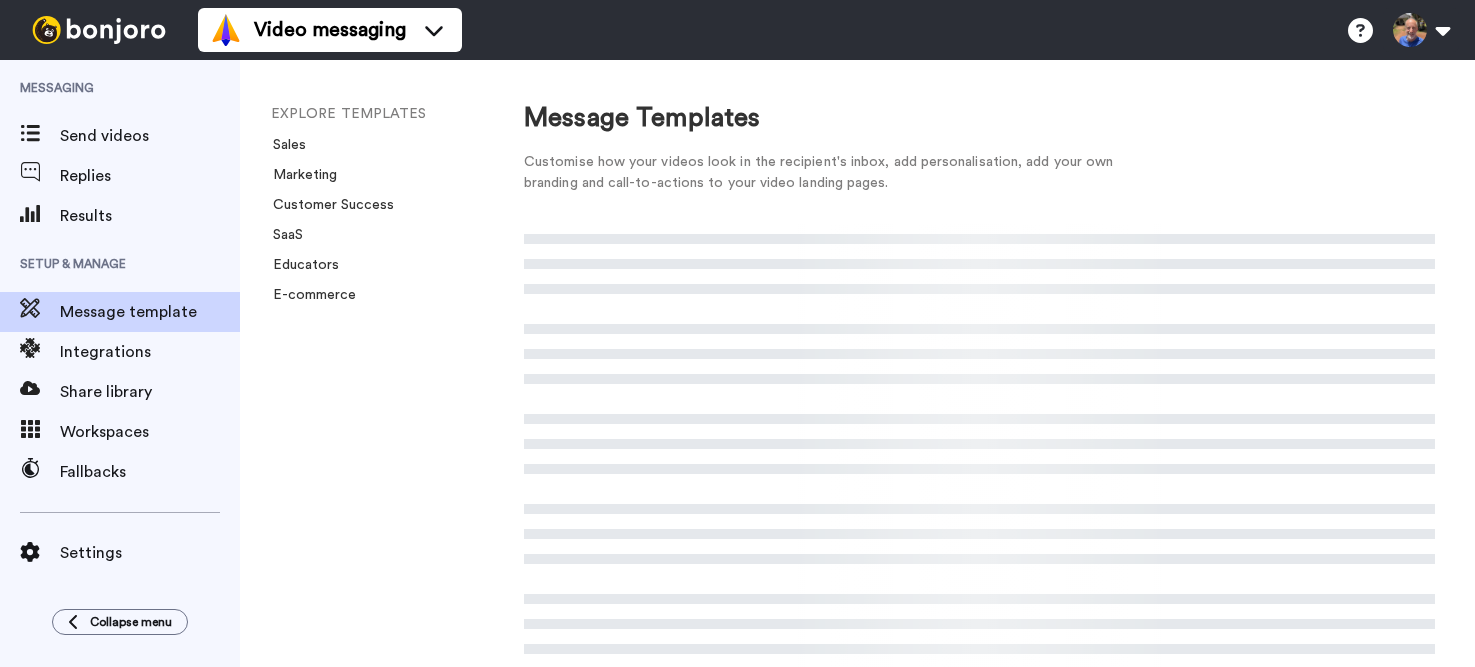 scroll, scrollTop: 0, scrollLeft: 0, axis: both 